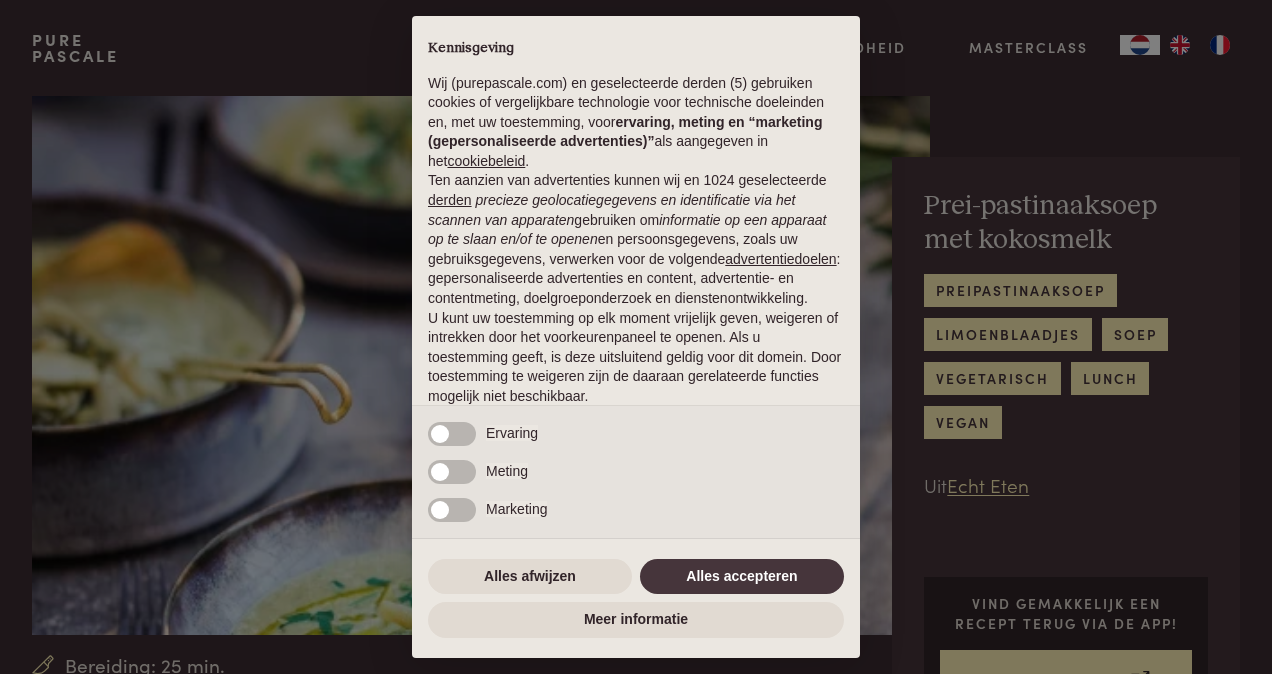scroll, scrollTop: 0, scrollLeft: 0, axis: both 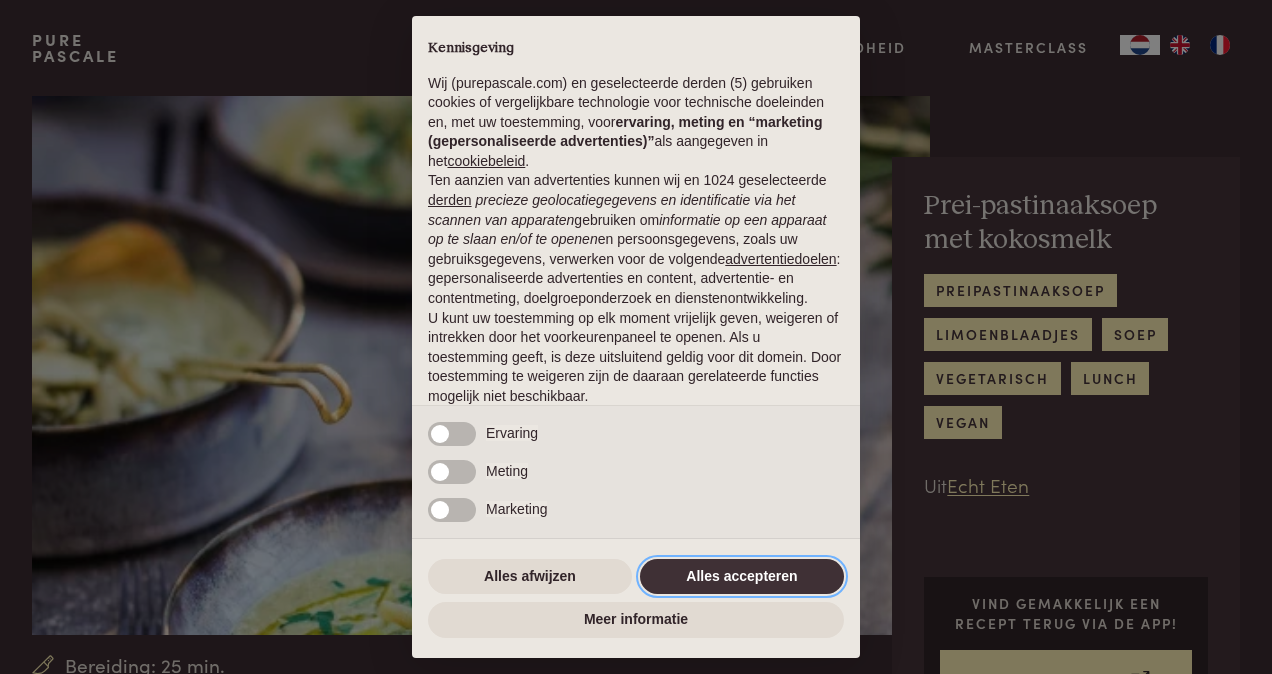 click on "Alles accepteren" at bounding box center [742, 577] 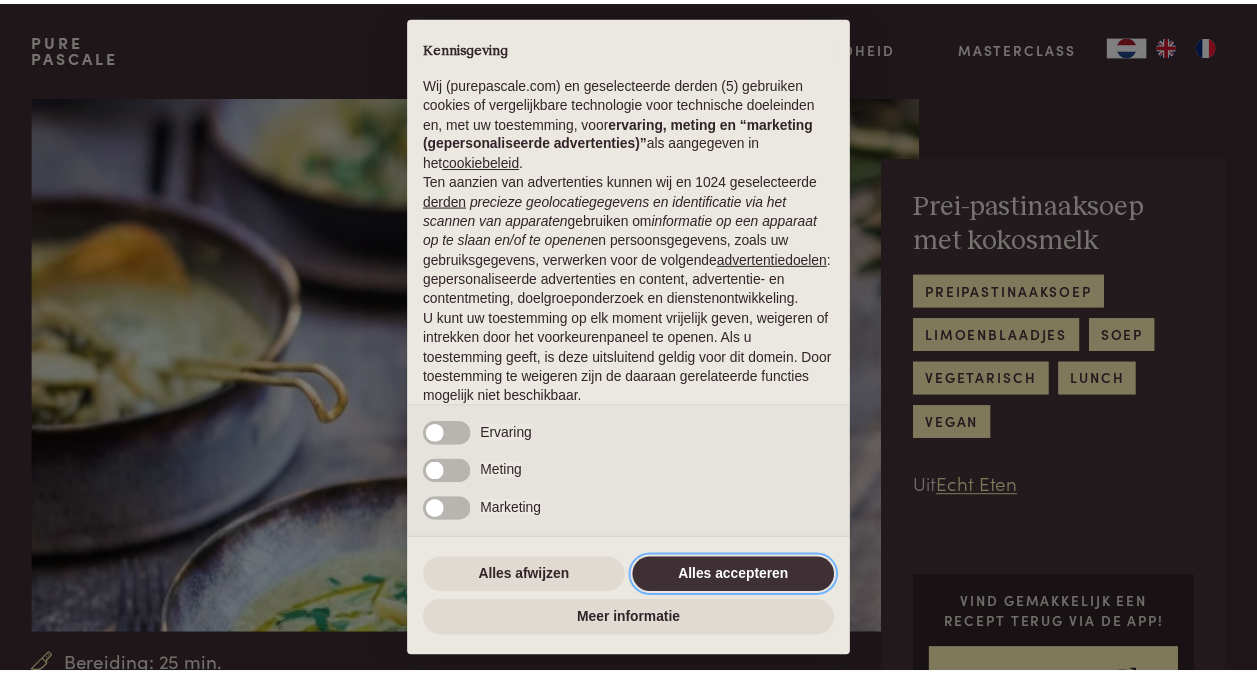 scroll, scrollTop: 129, scrollLeft: 0, axis: vertical 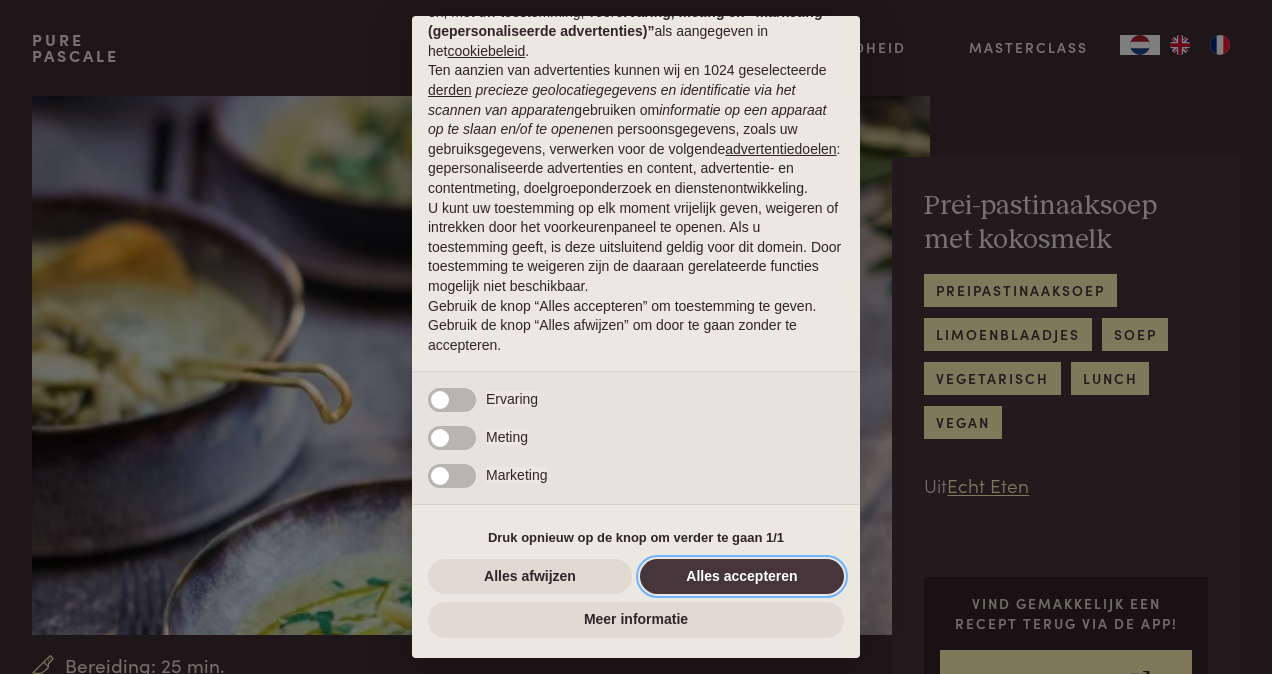 click on "Alles accepteren" at bounding box center (742, 577) 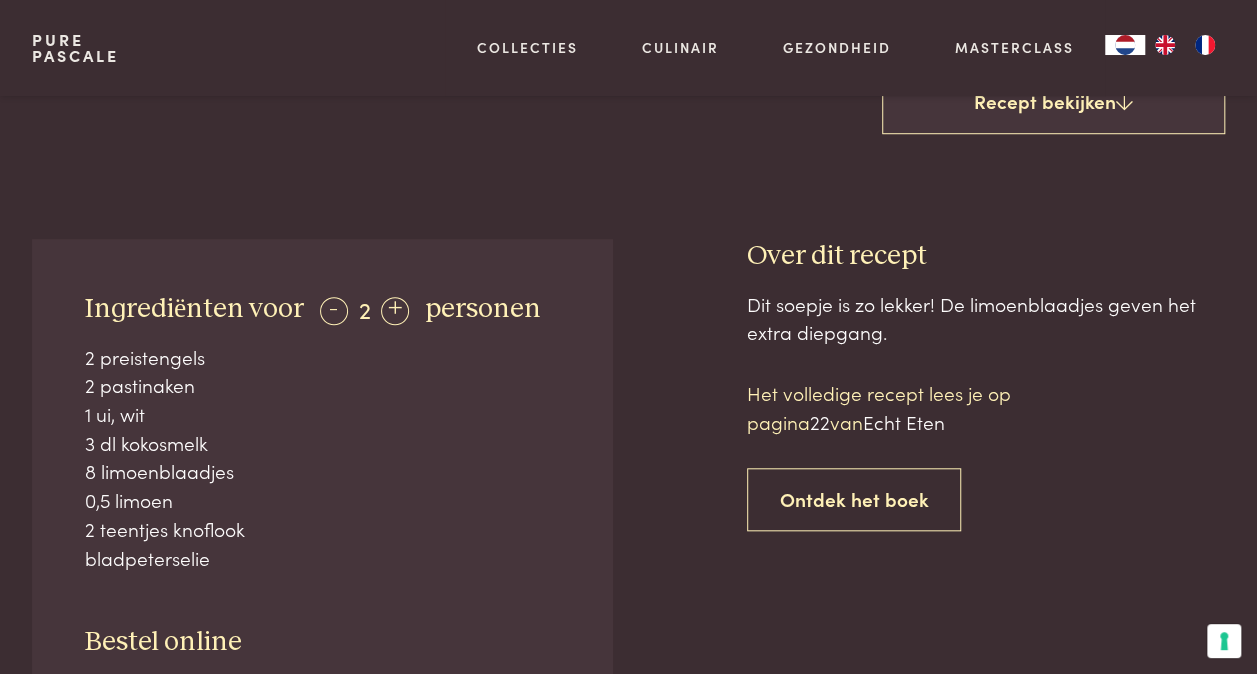 scroll, scrollTop: 700, scrollLeft: 0, axis: vertical 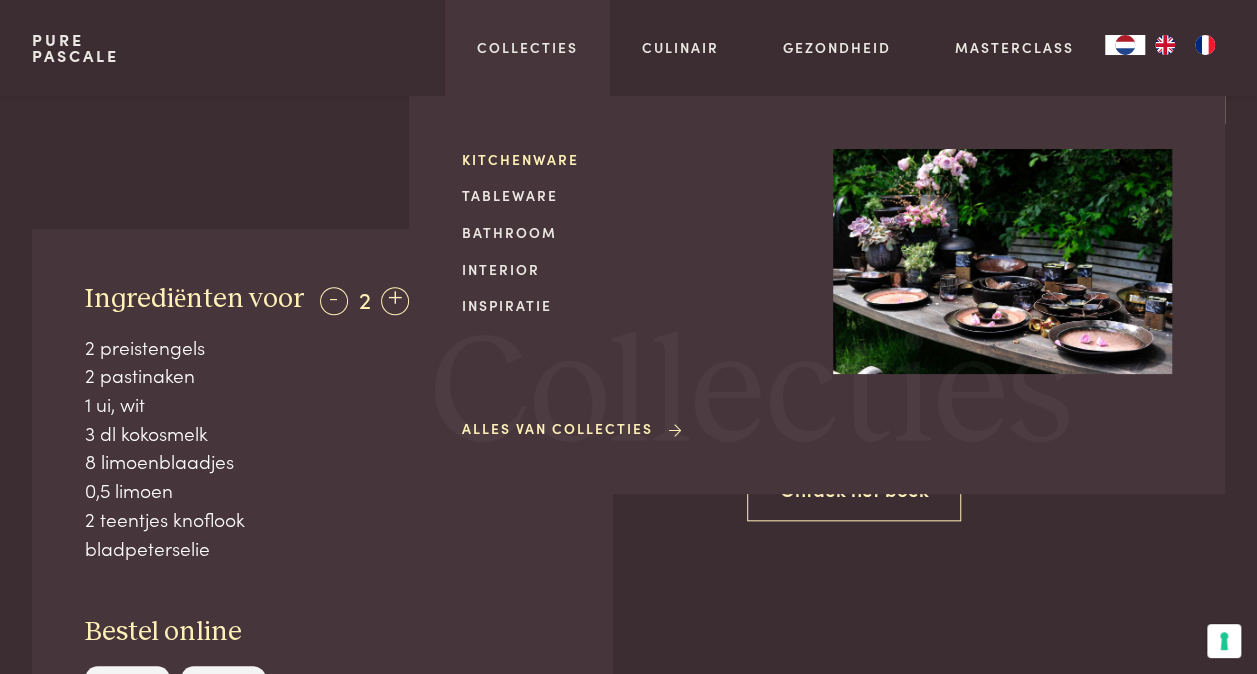 click on "Kitchenware" at bounding box center [631, 159] 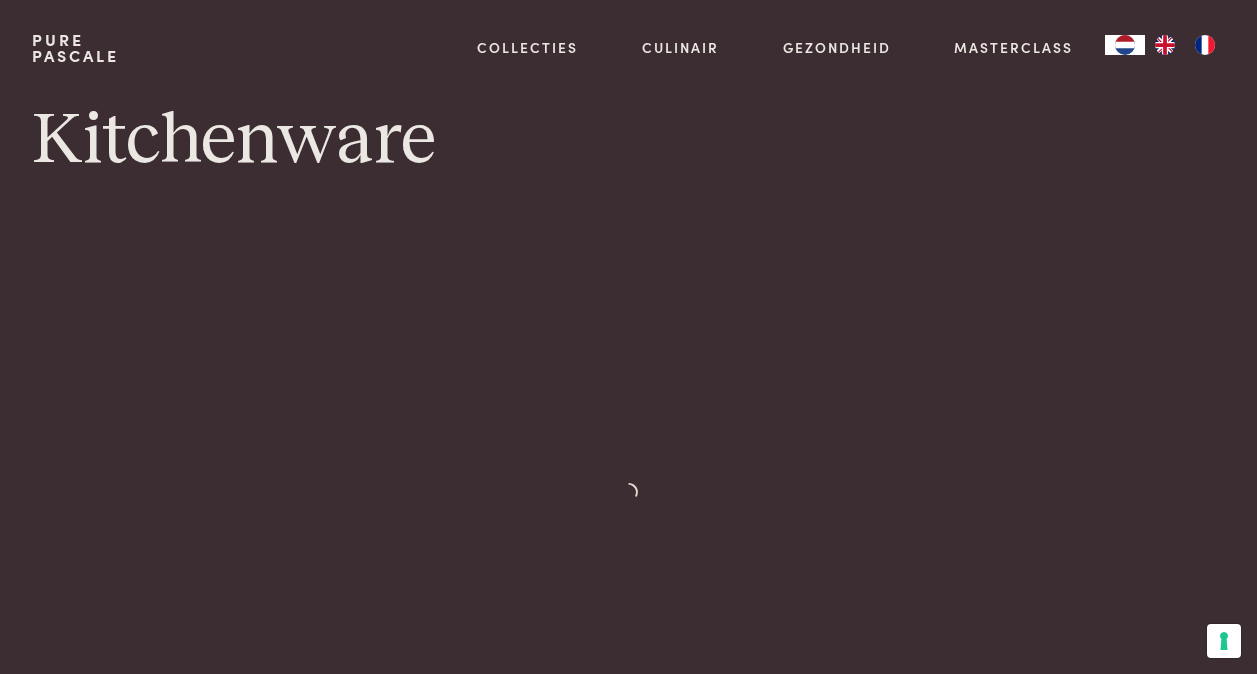 scroll, scrollTop: 0, scrollLeft: 0, axis: both 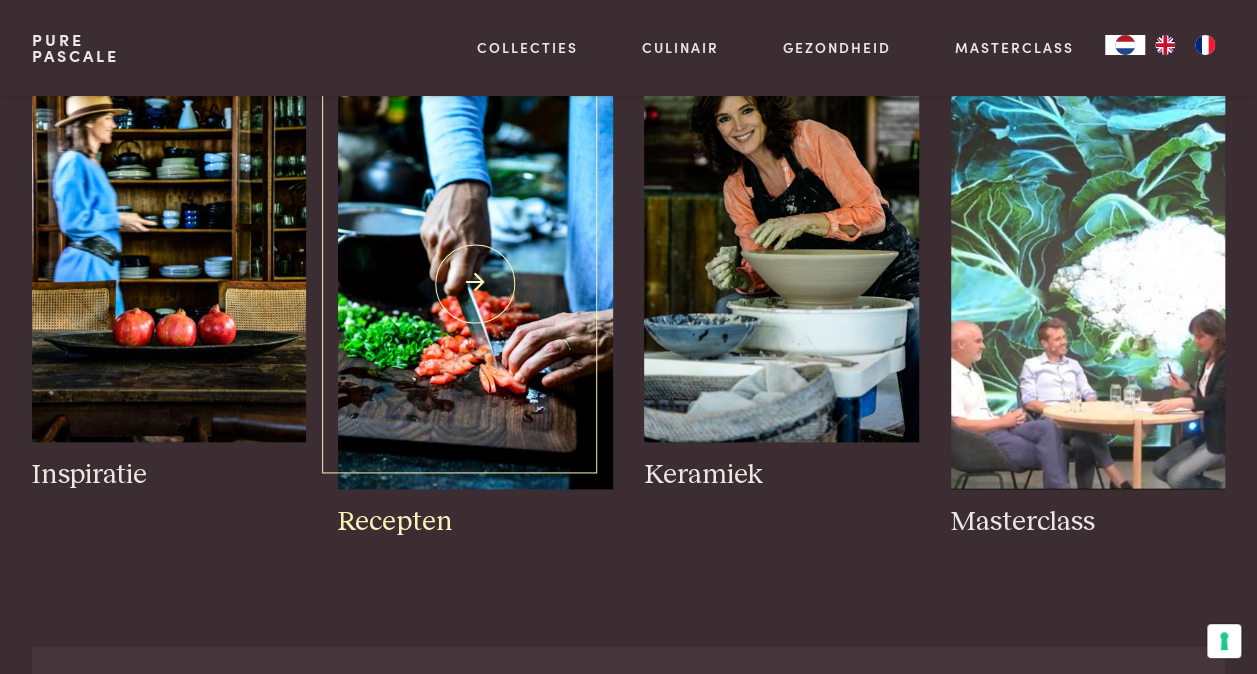 click at bounding box center [475, 284] 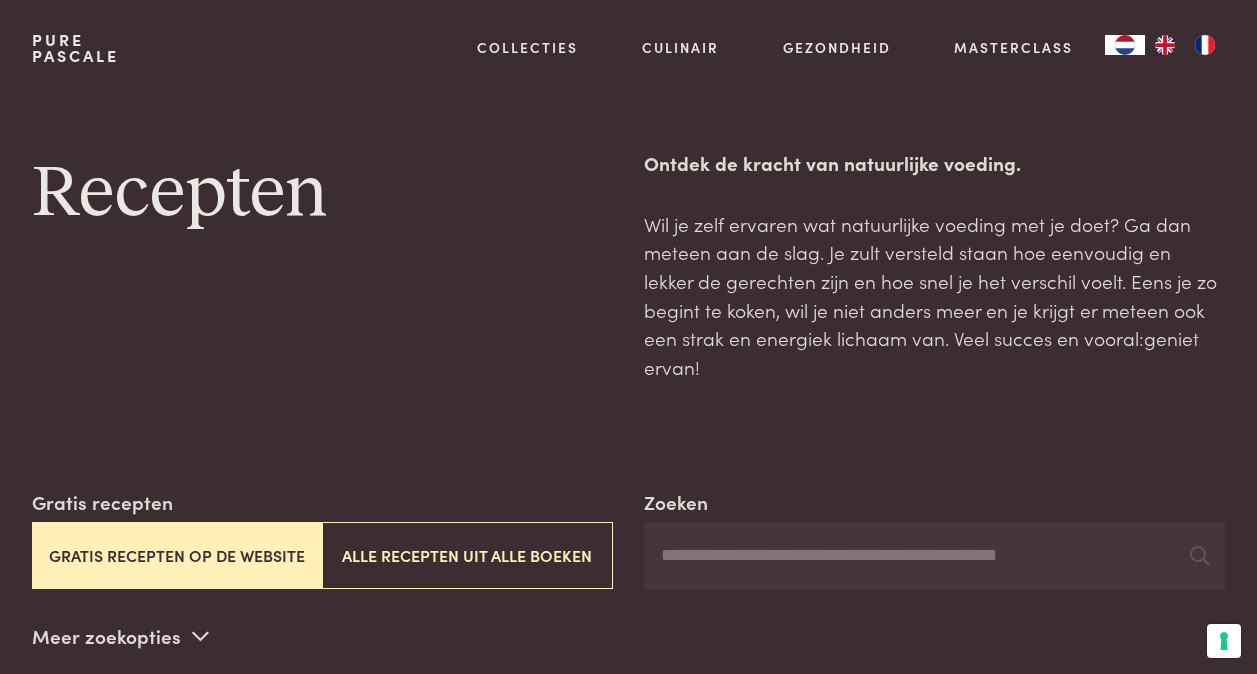 scroll, scrollTop: 0, scrollLeft: 0, axis: both 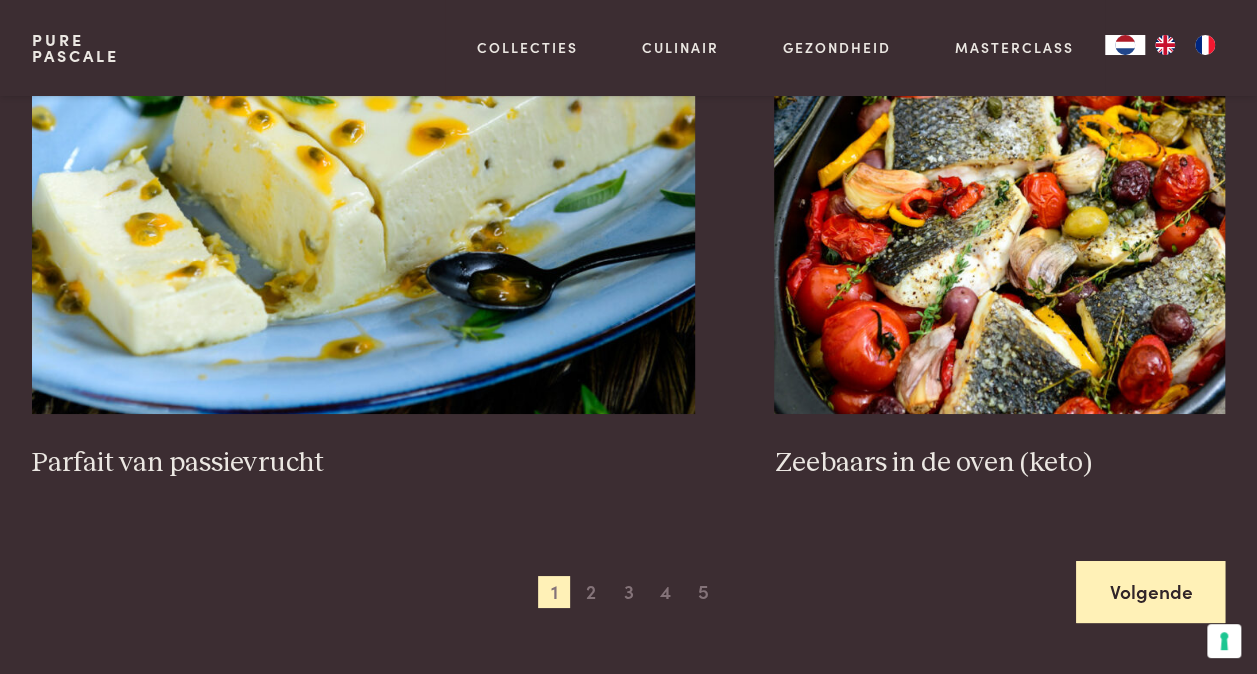 click on "Volgende" at bounding box center (1150, 592) 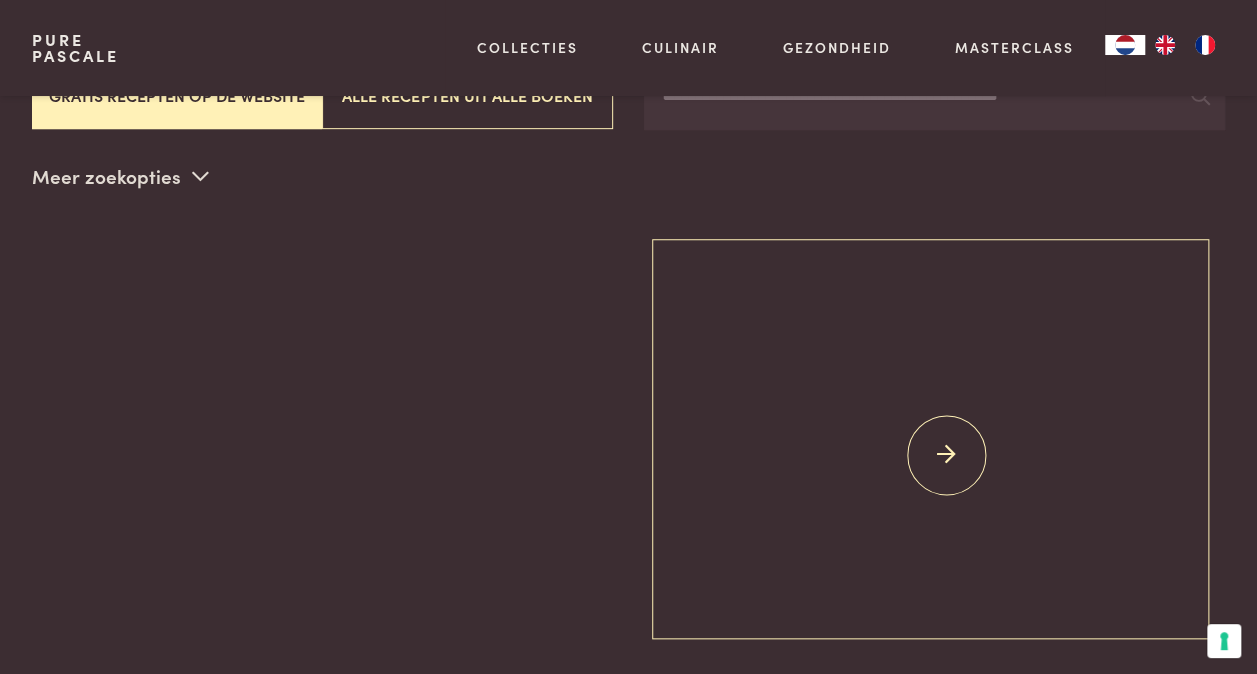 scroll, scrollTop: 459, scrollLeft: 0, axis: vertical 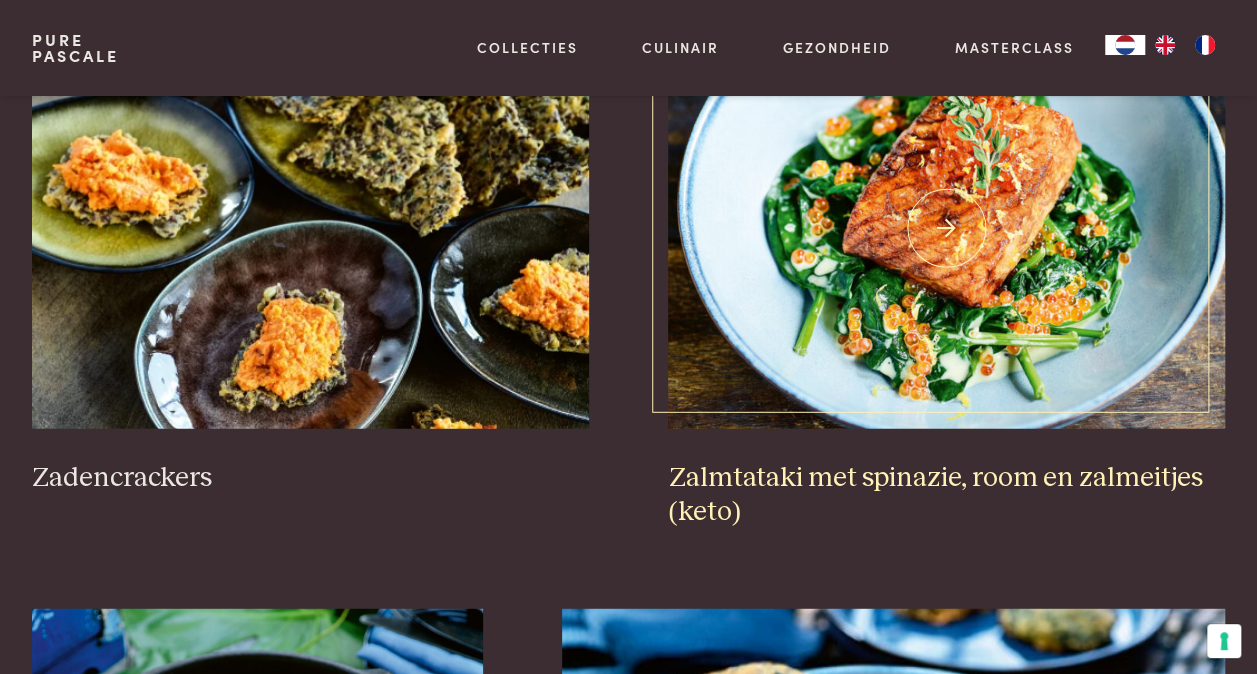 click at bounding box center (946, 229) 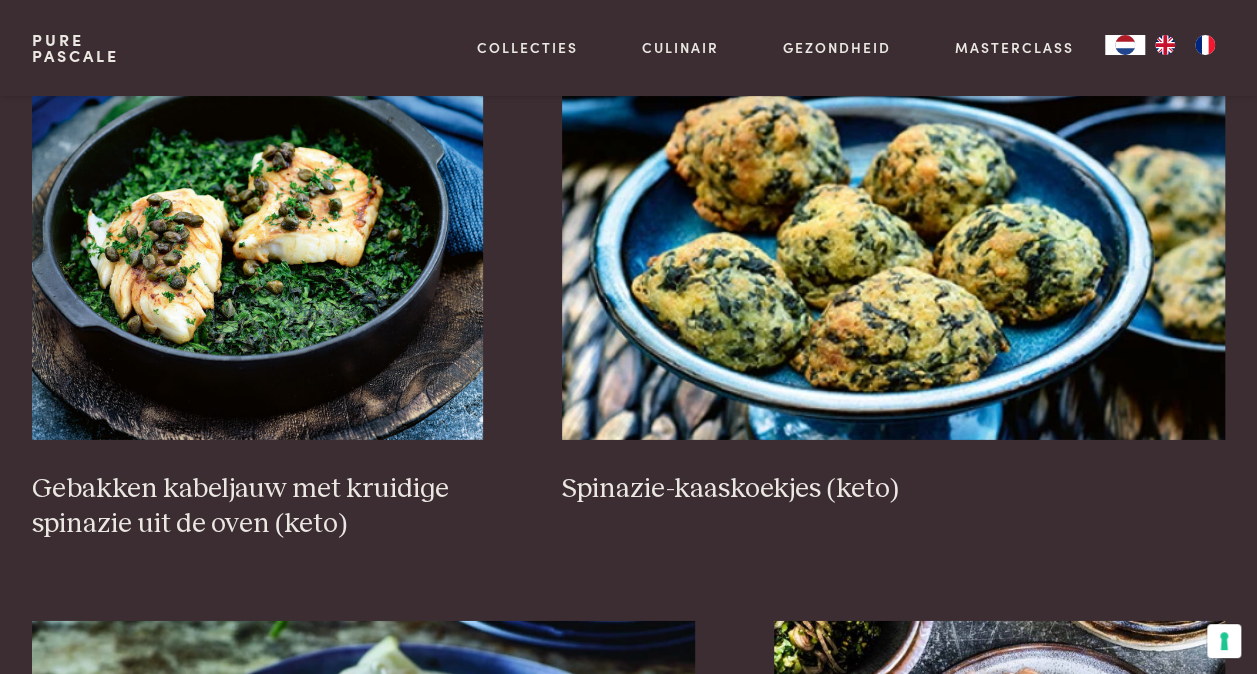 scroll, scrollTop: 2959, scrollLeft: 0, axis: vertical 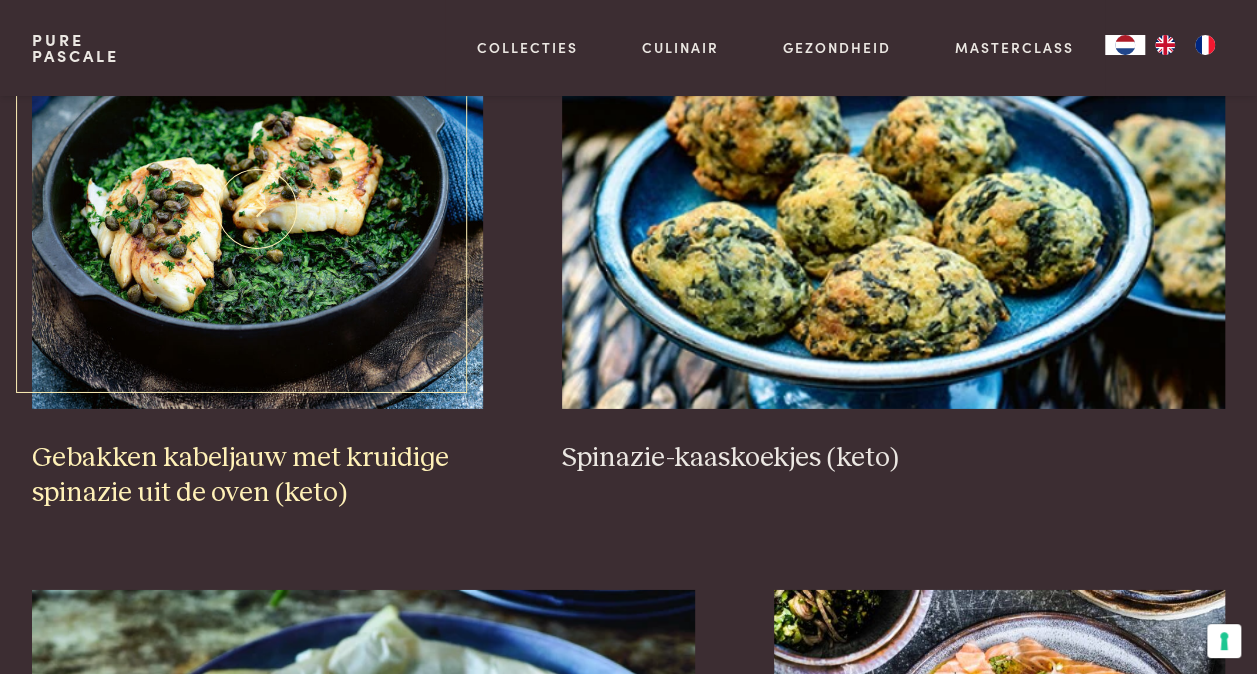 click at bounding box center [257, 209] 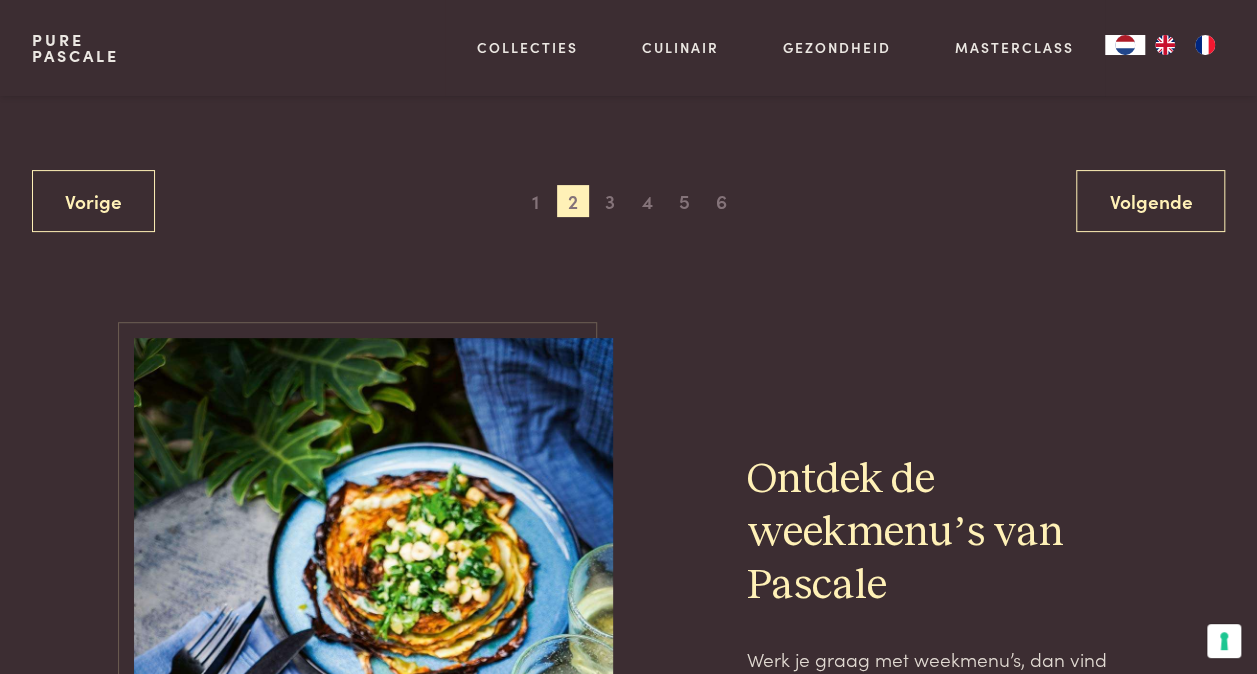 scroll, scrollTop: 3959, scrollLeft: 0, axis: vertical 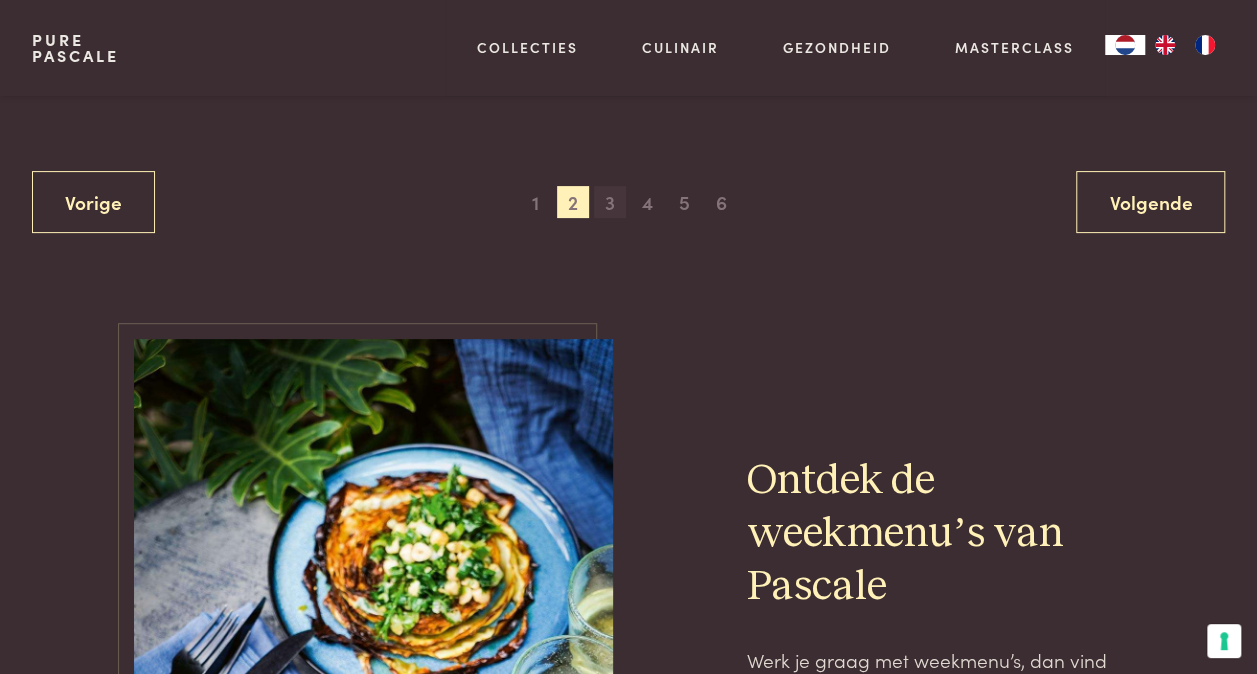 click on "3" at bounding box center [610, 202] 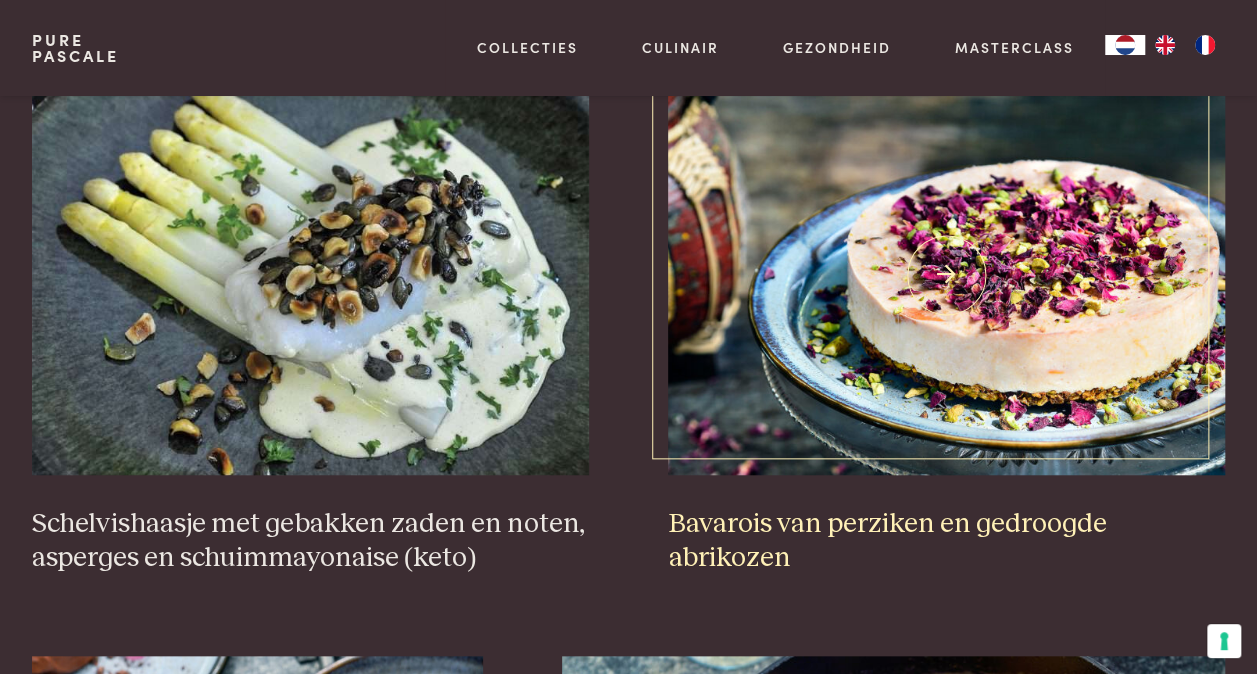 scroll, scrollTop: 659, scrollLeft: 0, axis: vertical 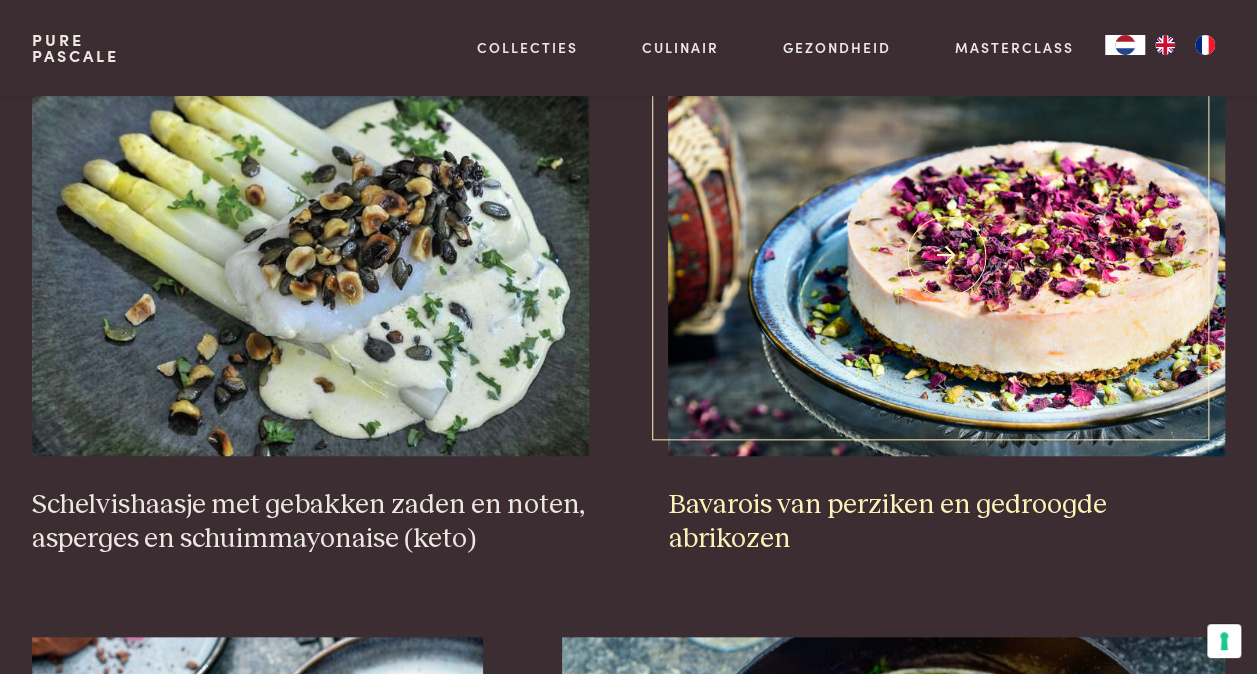 click at bounding box center (946, 256) 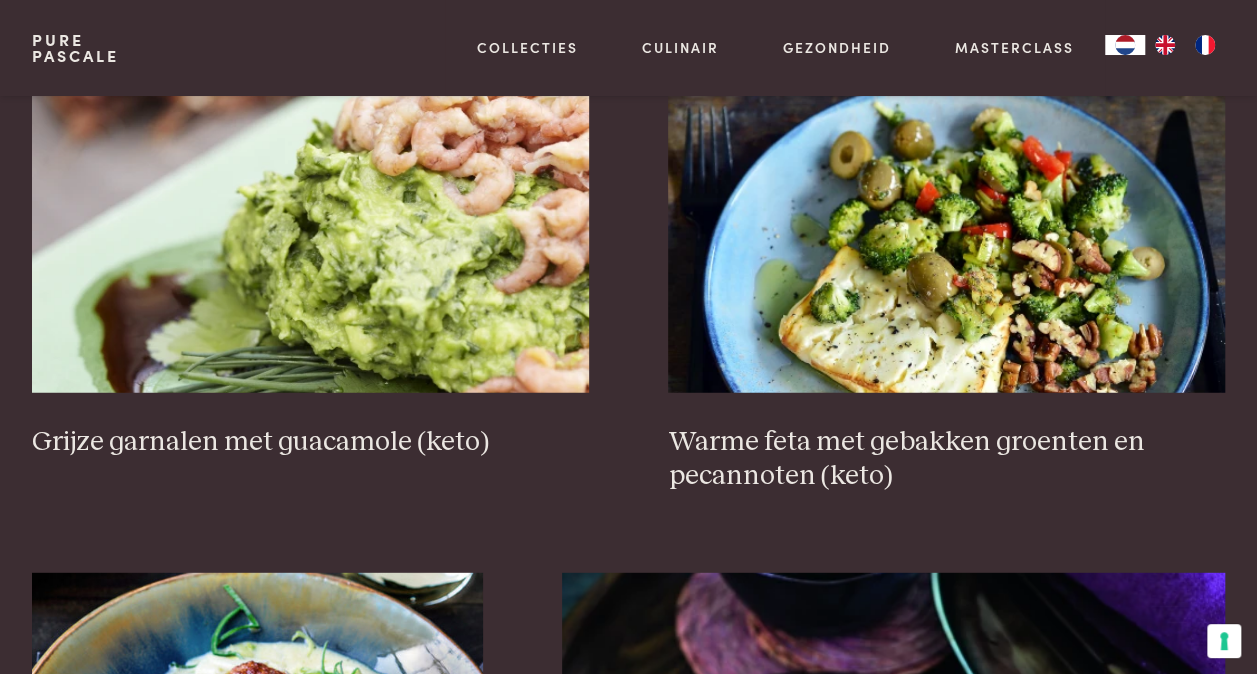 scroll, scrollTop: 2359, scrollLeft: 0, axis: vertical 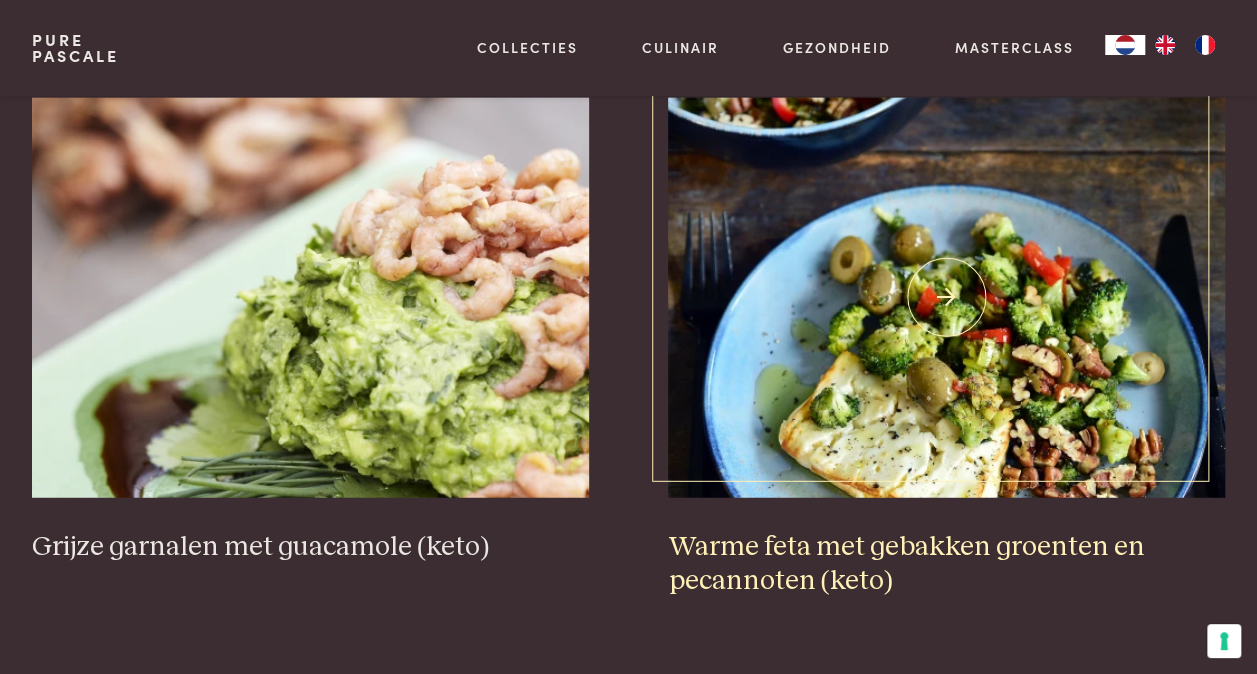 click at bounding box center (946, 298) 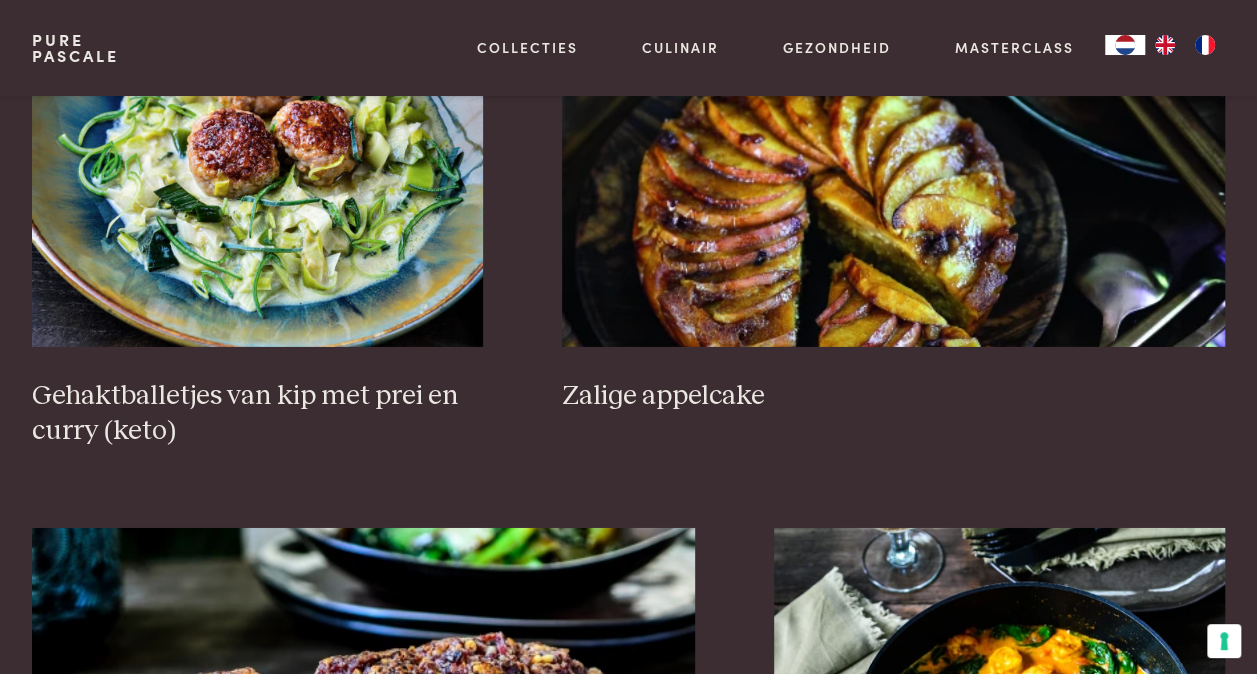 scroll, scrollTop: 3059, scrollLeft: 0, axis: vertical 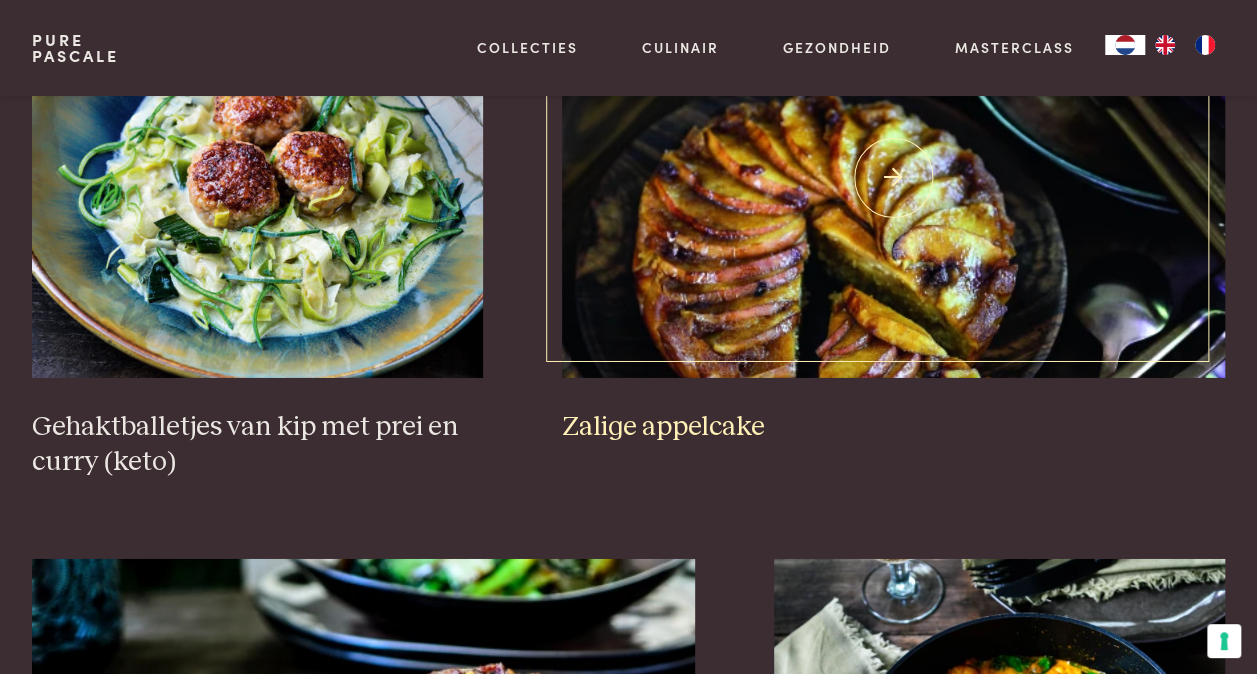 click at bounding box center (893, 178) 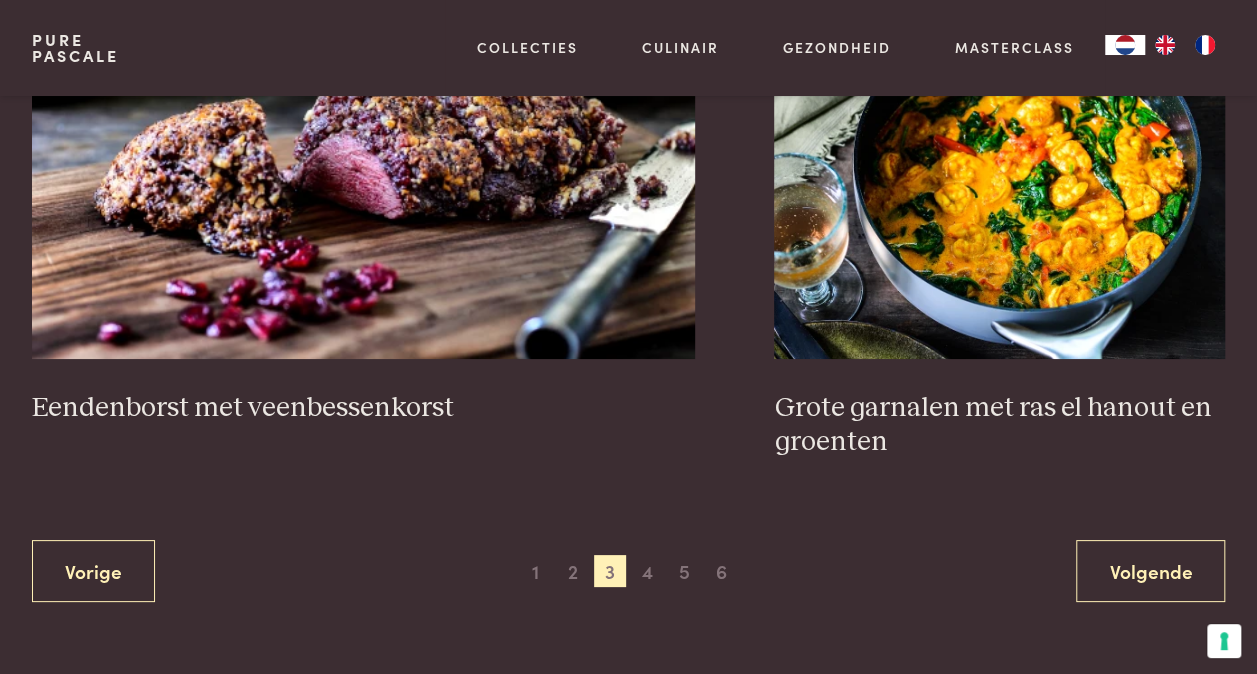 scroll, scrollTop: 3559, scrollLeft: 0, axis: vertical 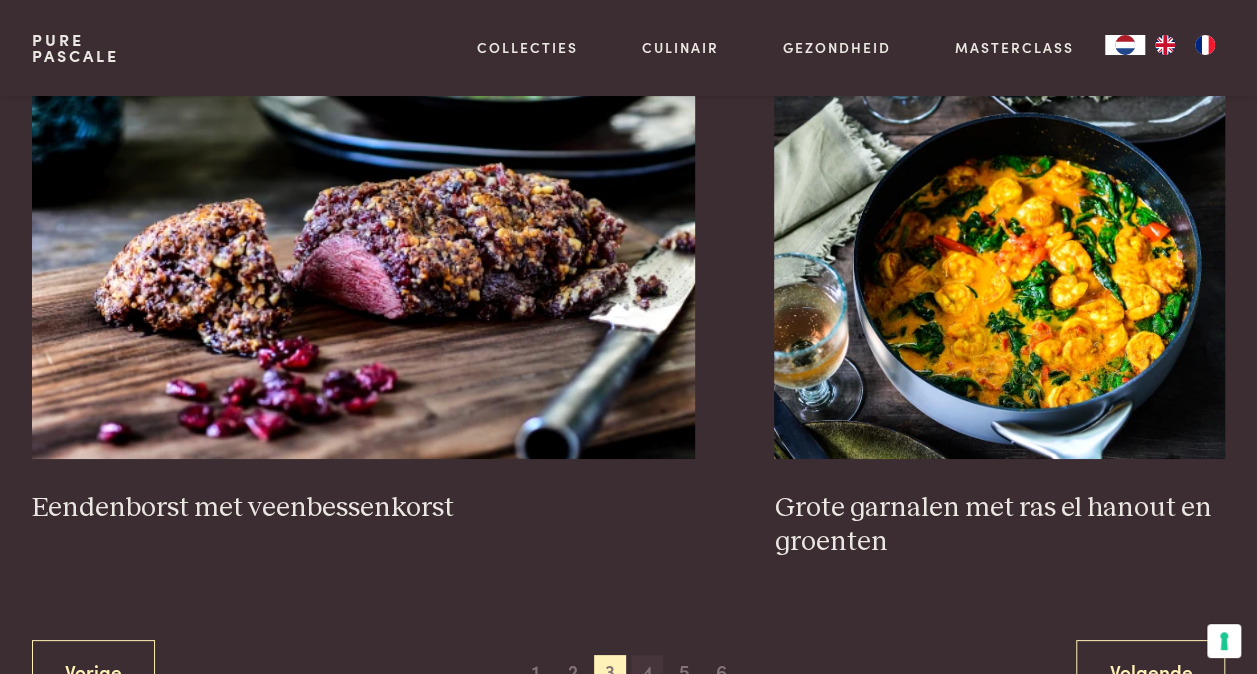click on "4" at bounding box center [647, 671] 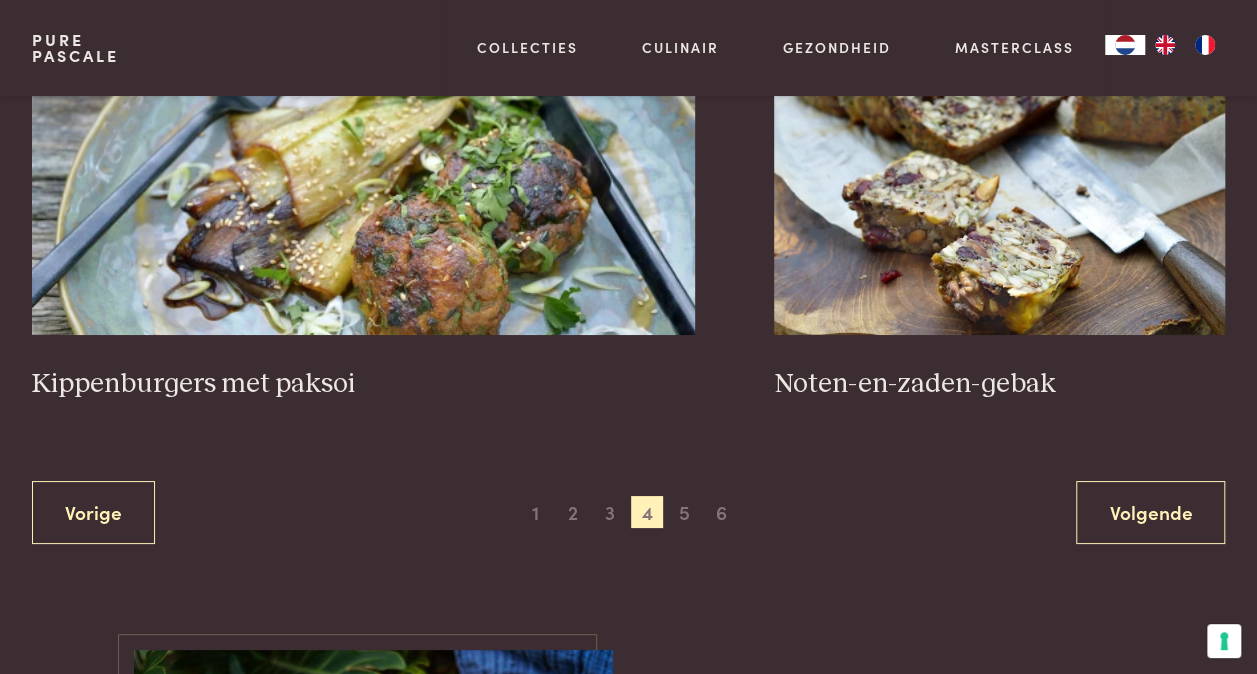 scroll, scrollTop: 3659, scrollLeft: 0, axis: vertical 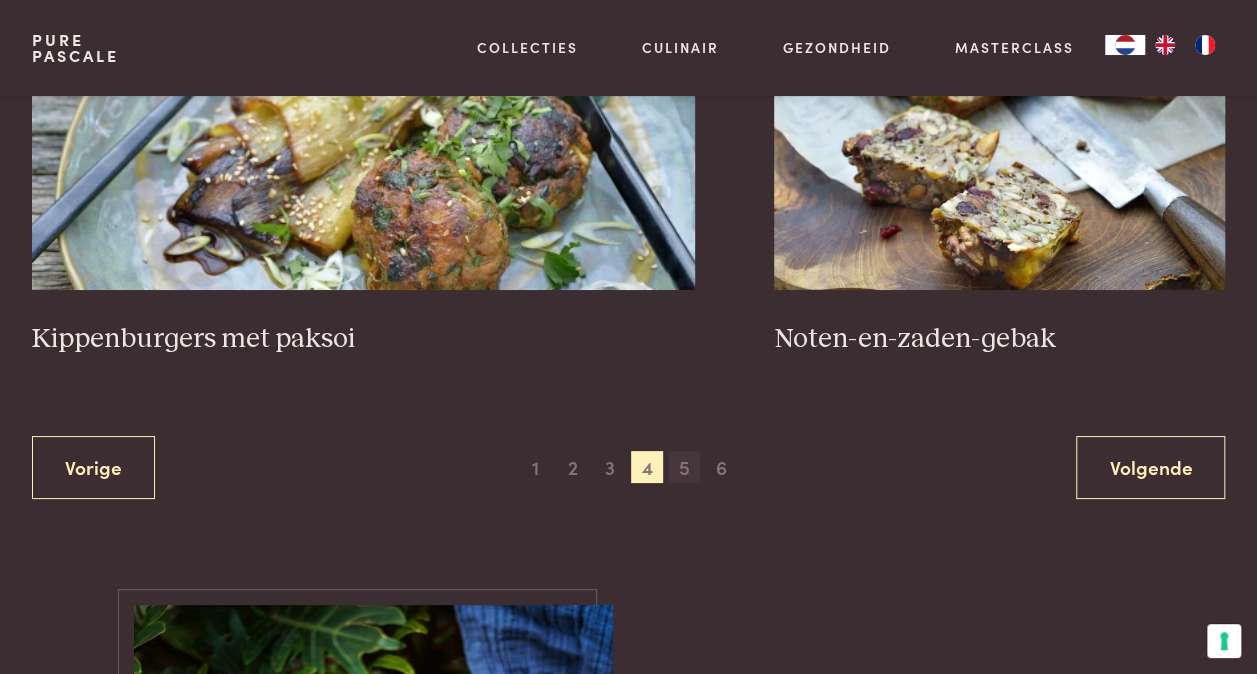 click on "5" at bounding box center (684, 467) 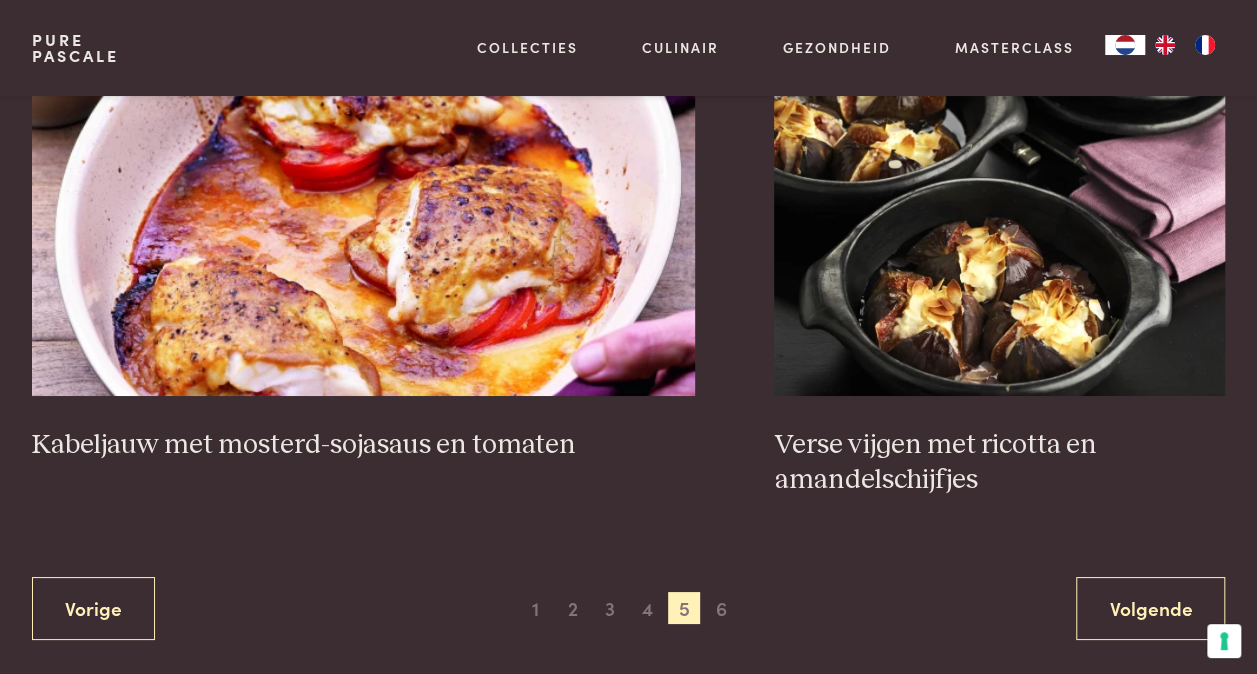 scroll, scrollTop: 3559, scrollLeft: 0, axis: vertical 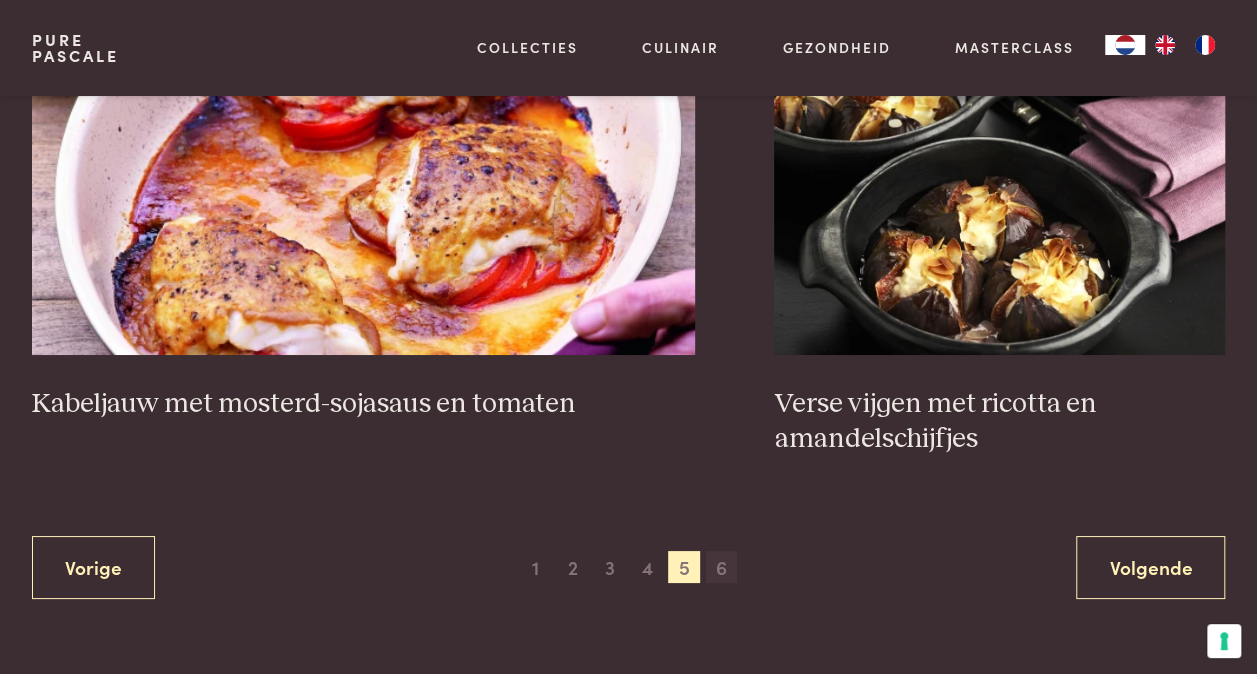 click on "6" at bounding box center [722, 567] 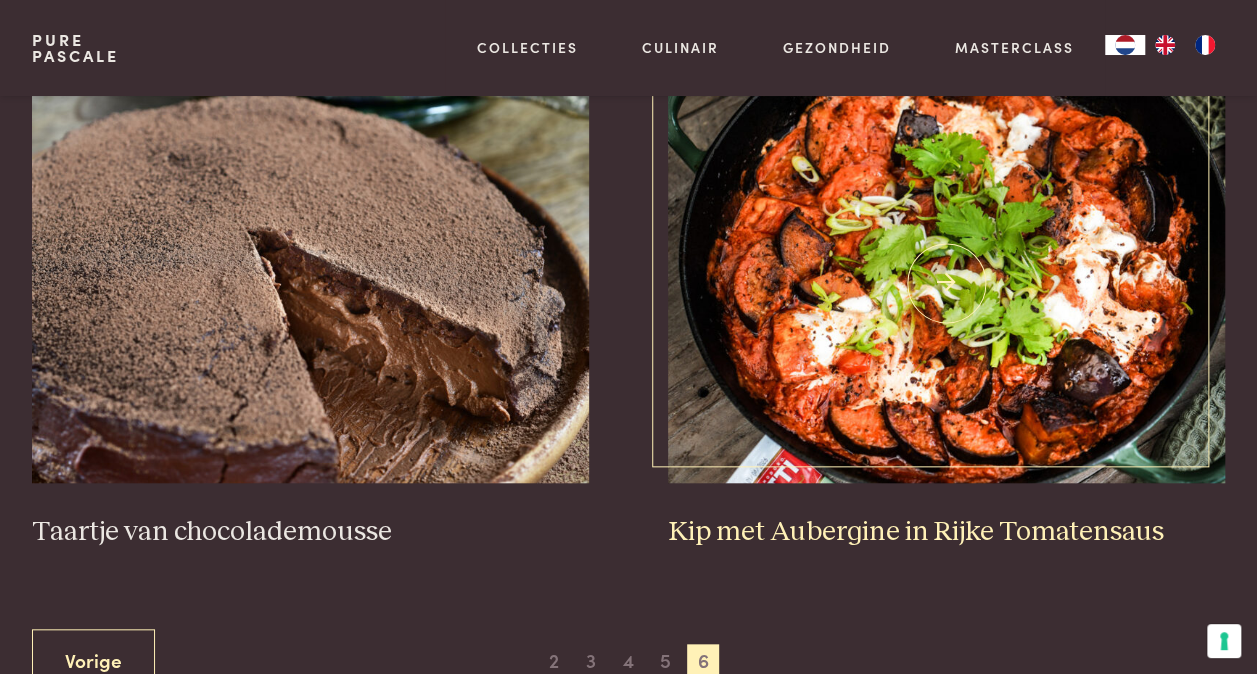 scroll, scrollTop: 659, scrollLeft: 0, axis: vertical 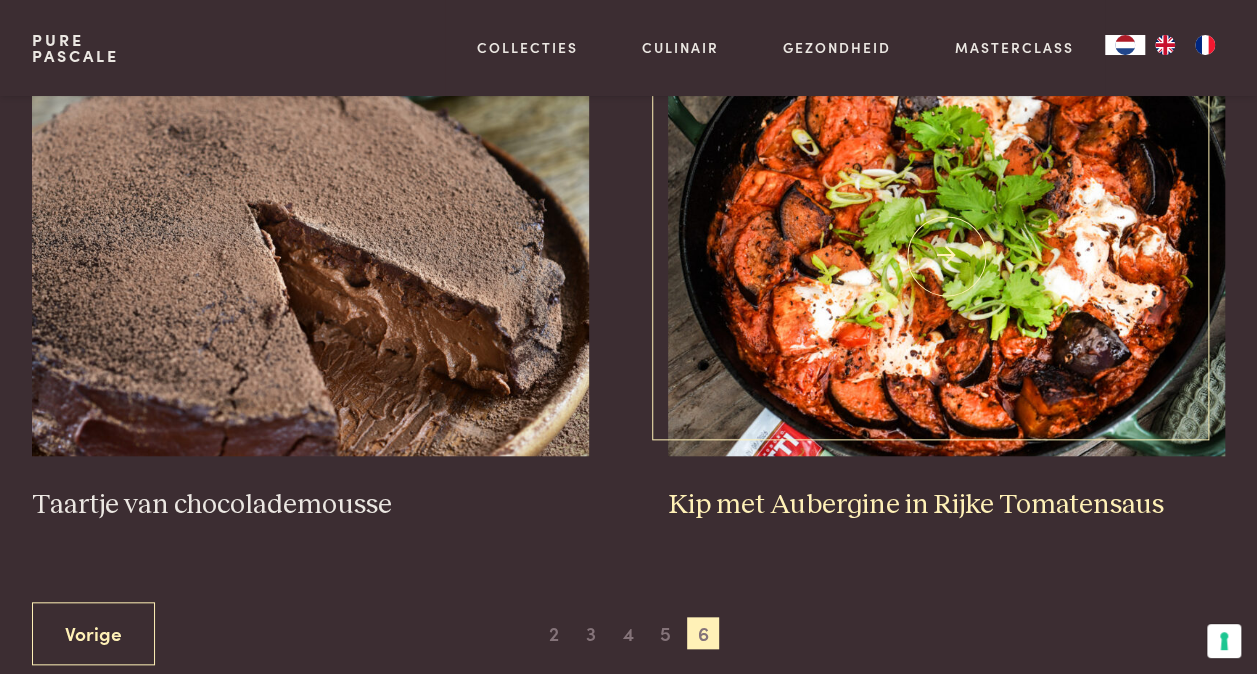 click at bounding box center [946, 256] 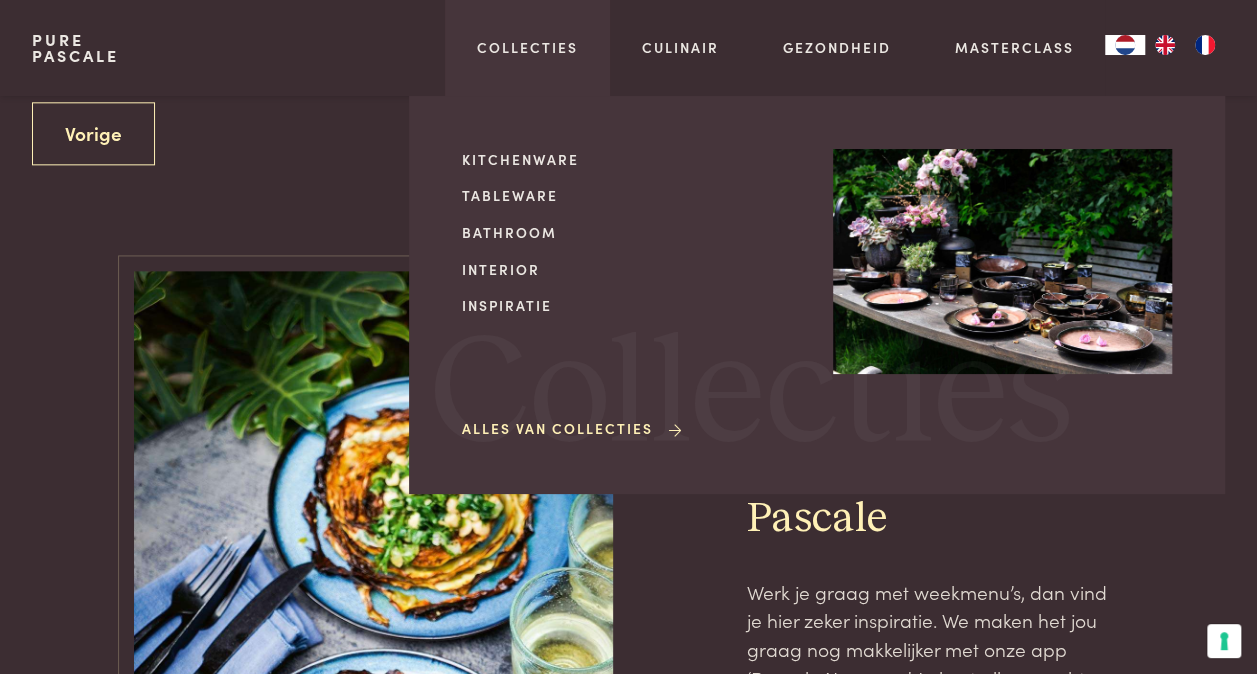 scroll, scrollTop: 559, scrollLeft: 0, axis: vertical 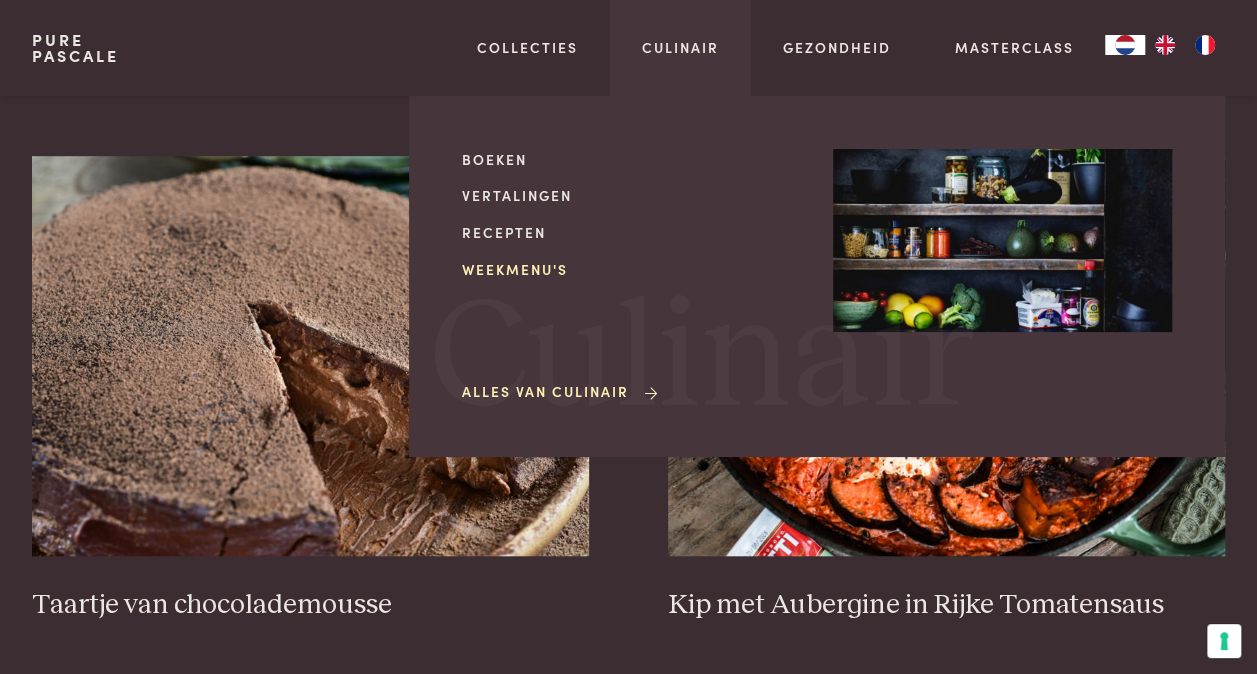 click on "Weekmenu's" at bounding box center (631, 269) 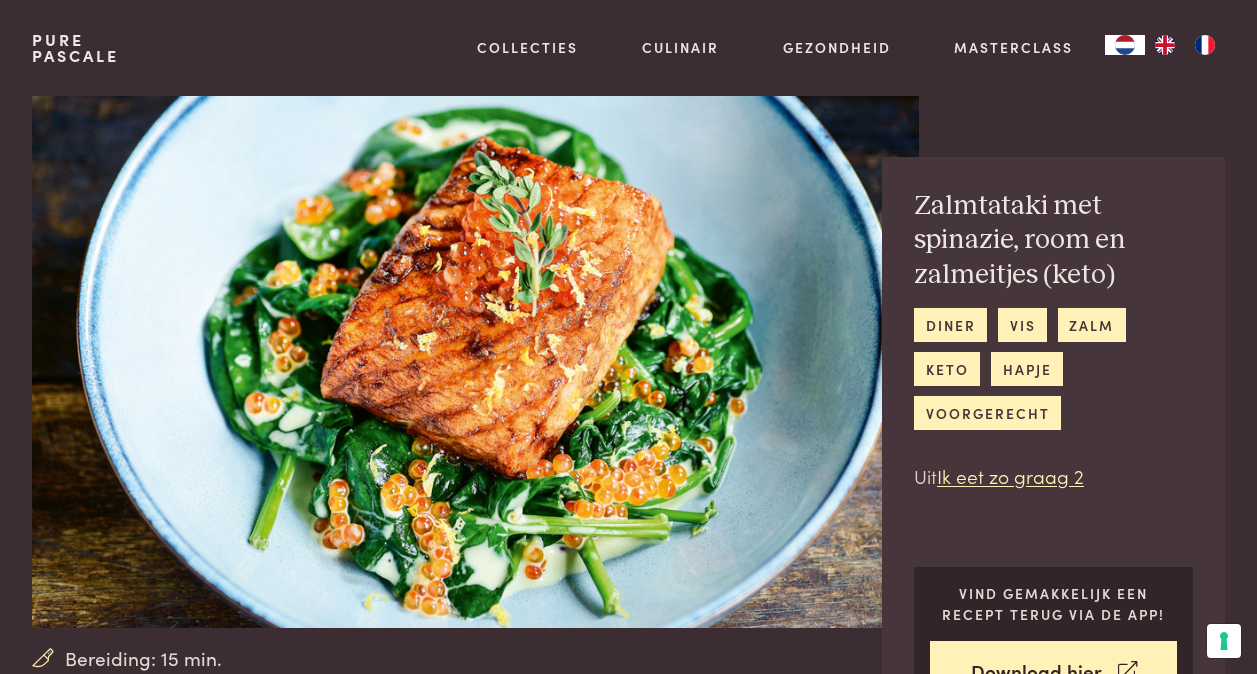 scroll, scrollTop: 0, scrollLeft: 0, axis: both 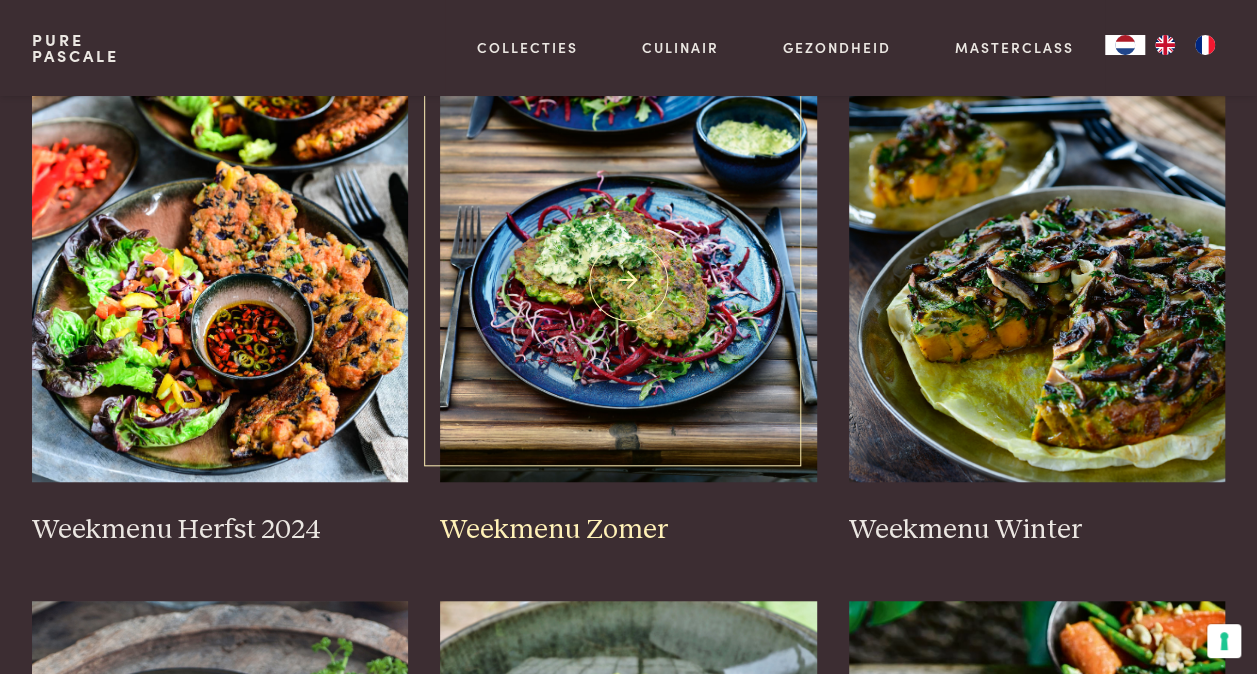 click on "Weekmenu Zomer" at bounding box center [628, 530] 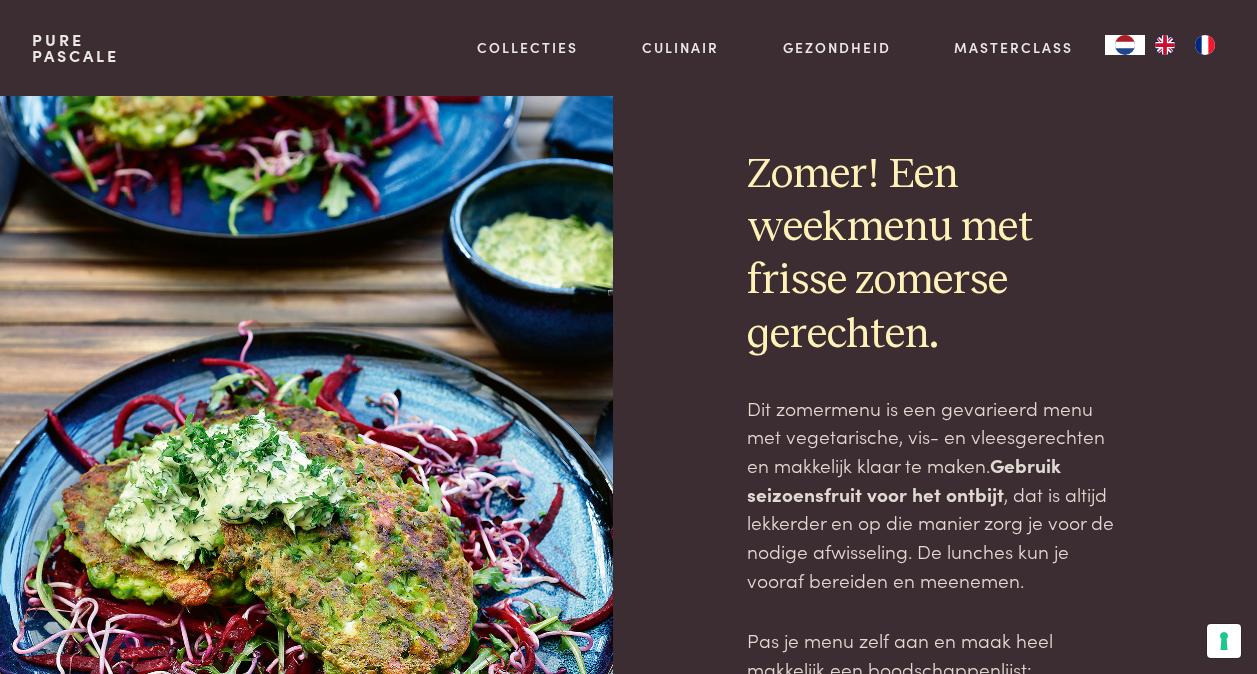 scroll, scrollTop: 0, scrollLeft: 0, axis: both 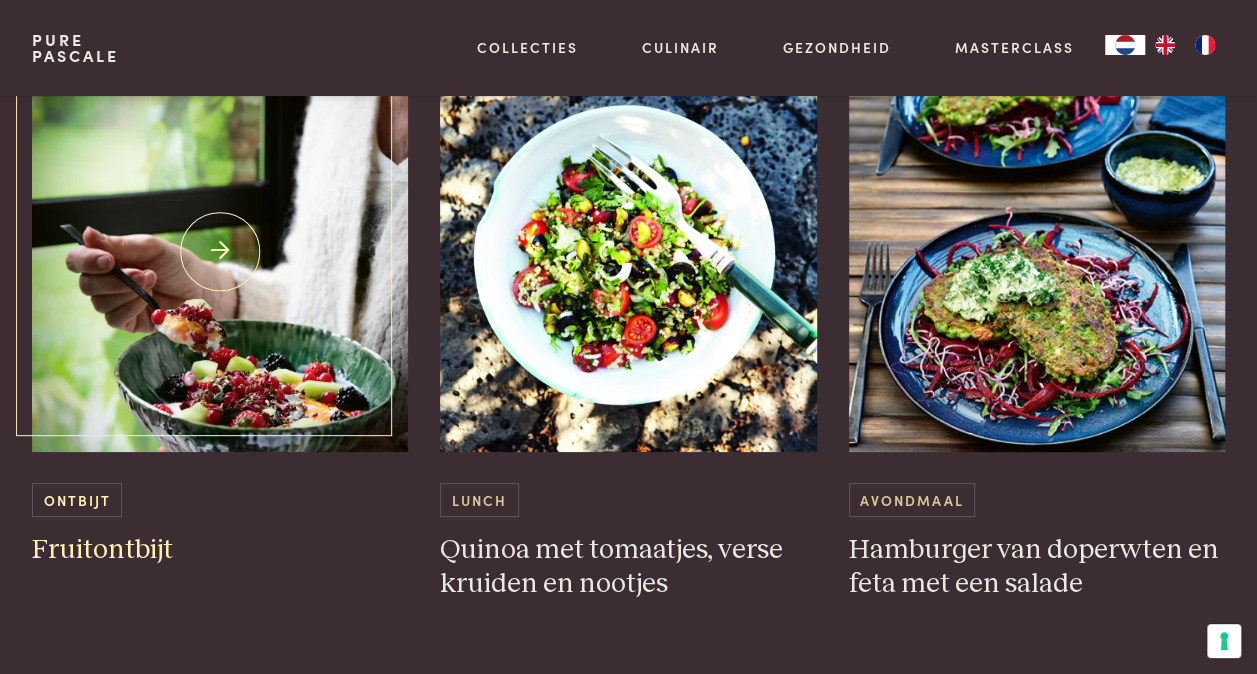 click on "Ontbijt" at bounding box center [77, 499] 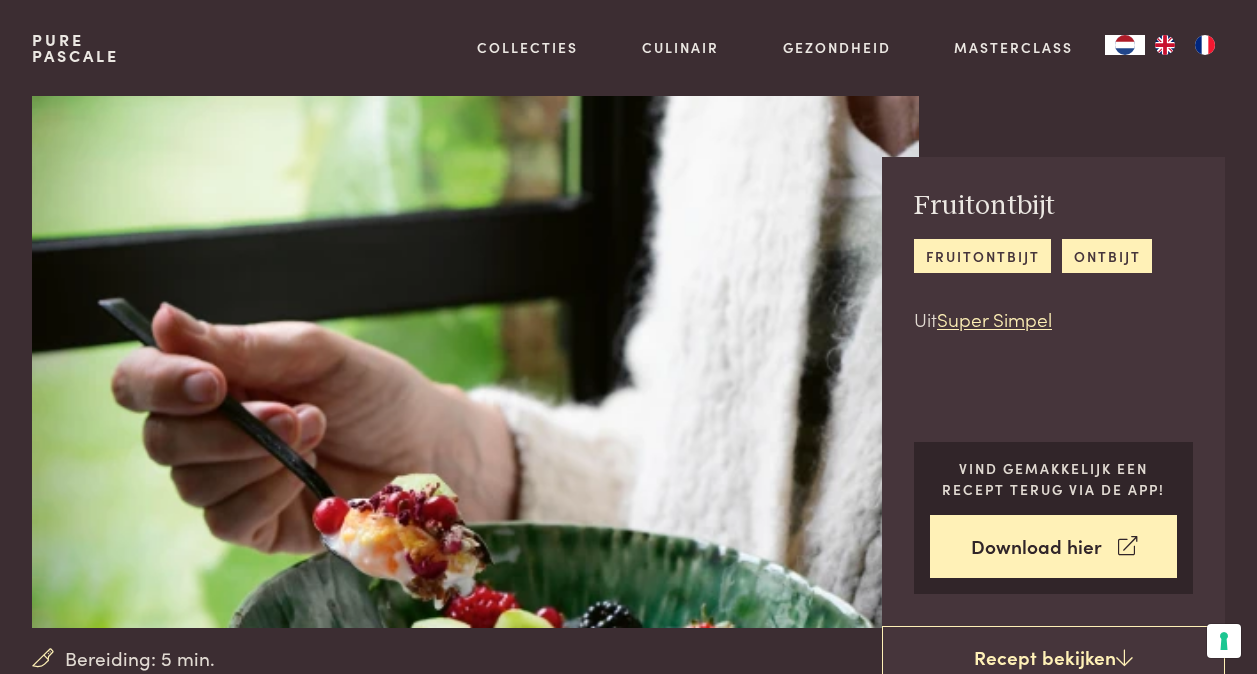scroll, scrollTop: 0, scrollLeft: 0, axis: both 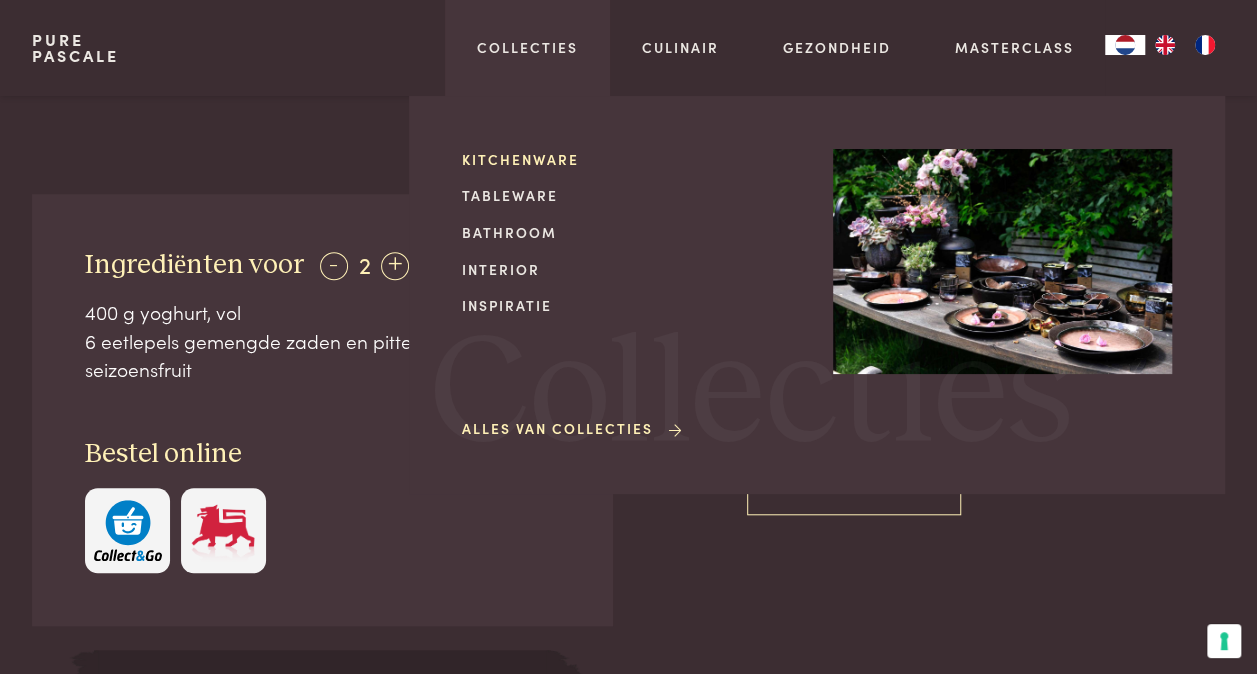 click on "Kitchenware" at bounding box center (631, 159) 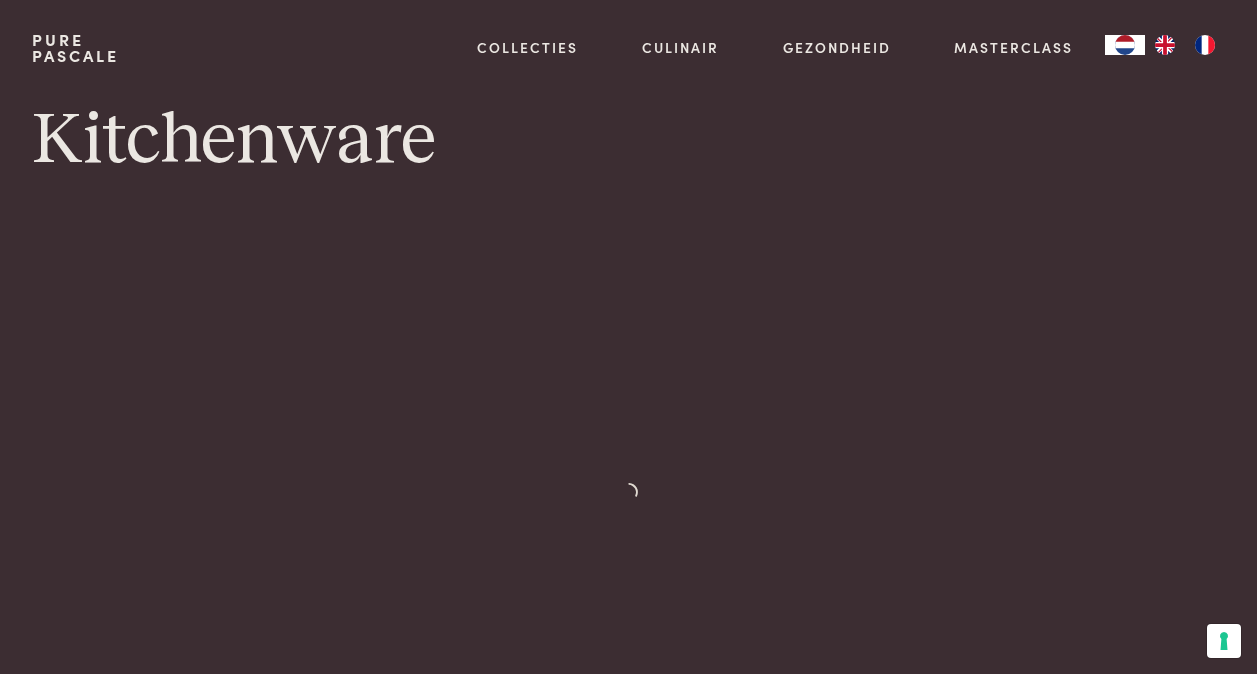 scroll, scrollTop: 0, scrollLeft: 0, axis: both 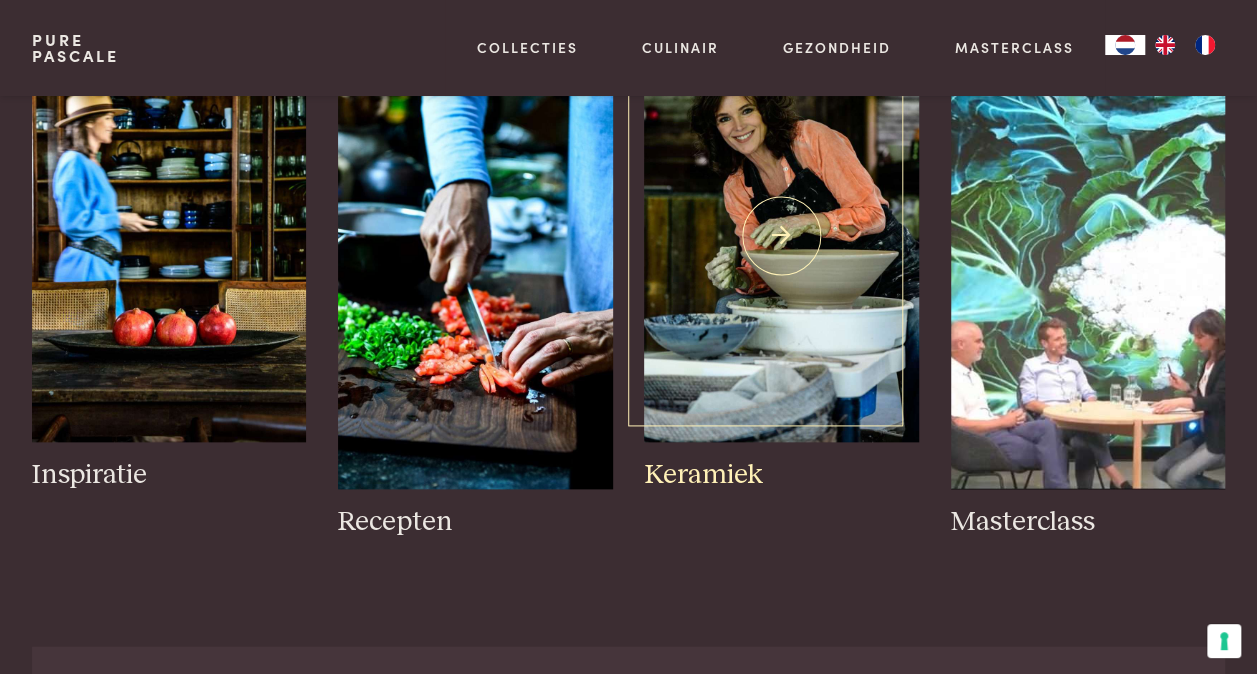 click at bounding box center [781, 236] 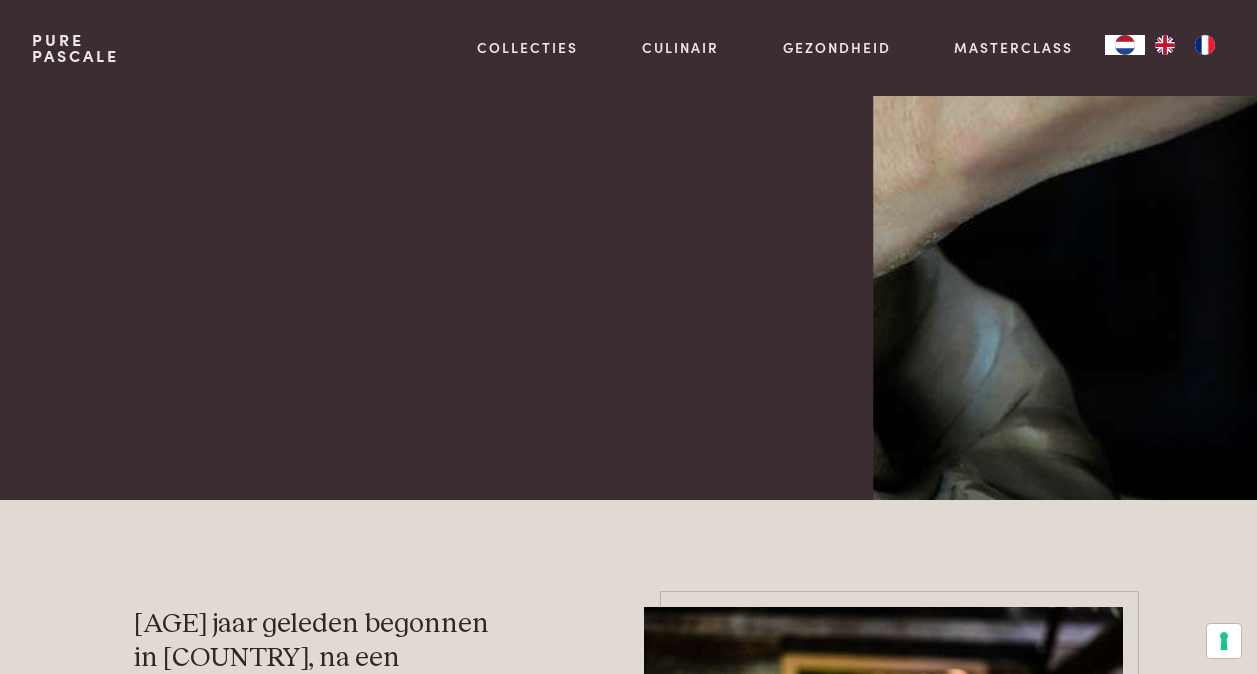scroll, scrollTop: 0, scrollLeft: 0, axis: both 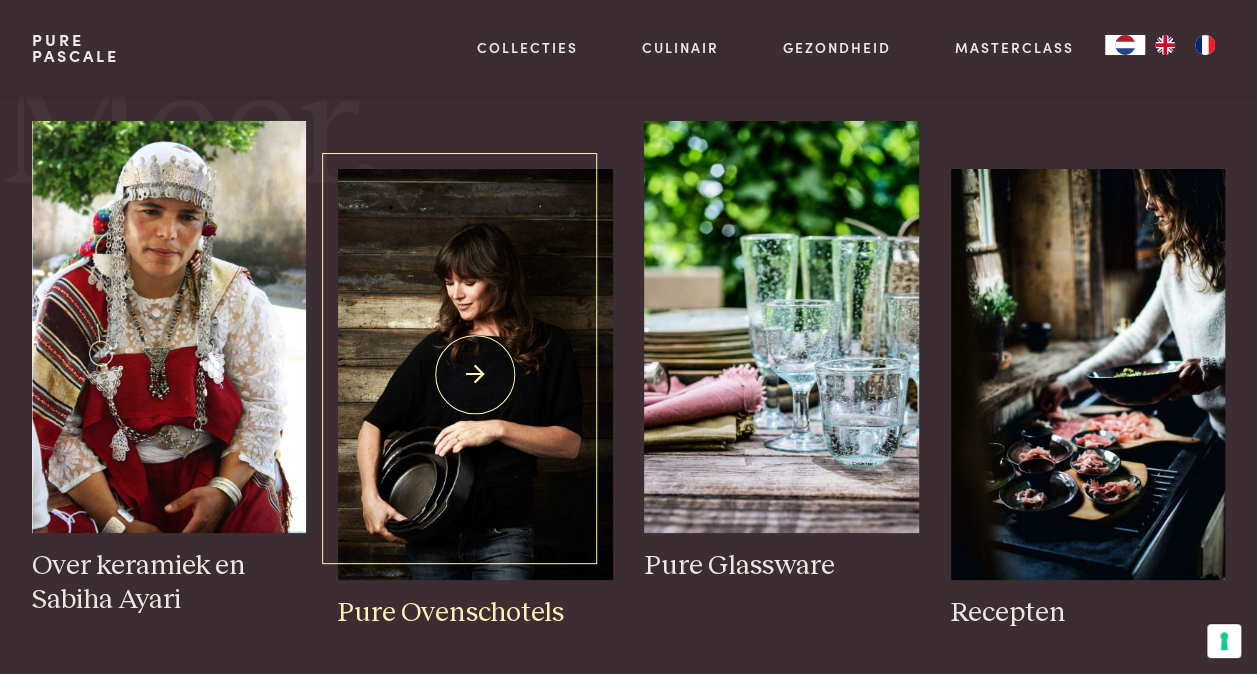click at bounding box center [475, 375] 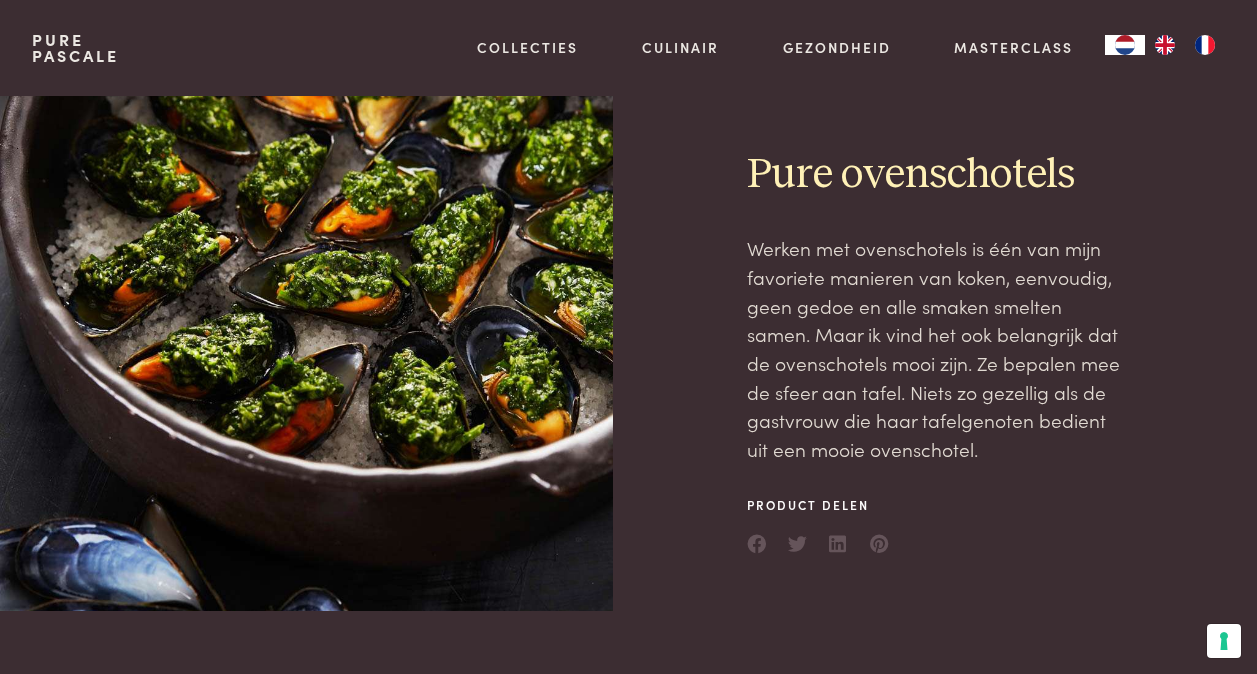 scroll, scrollTop: 0, scrollLeft: 0, axis: both 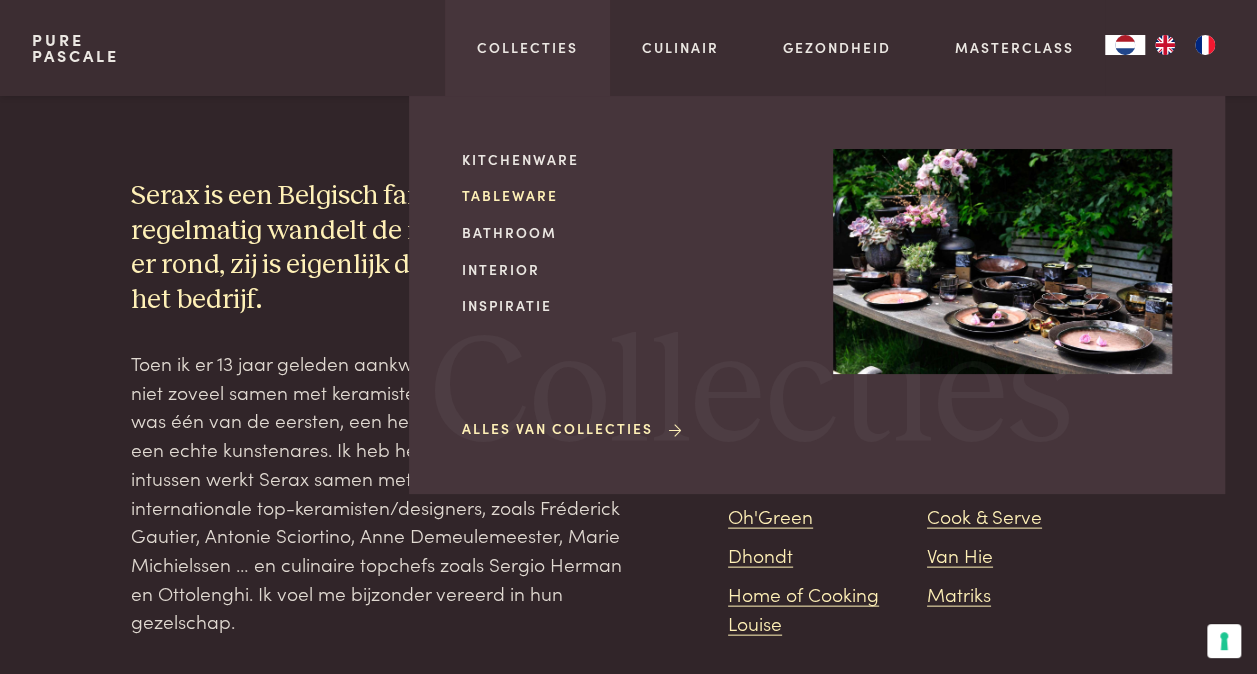 click on "Tableware" at bounding box center (631, 195) 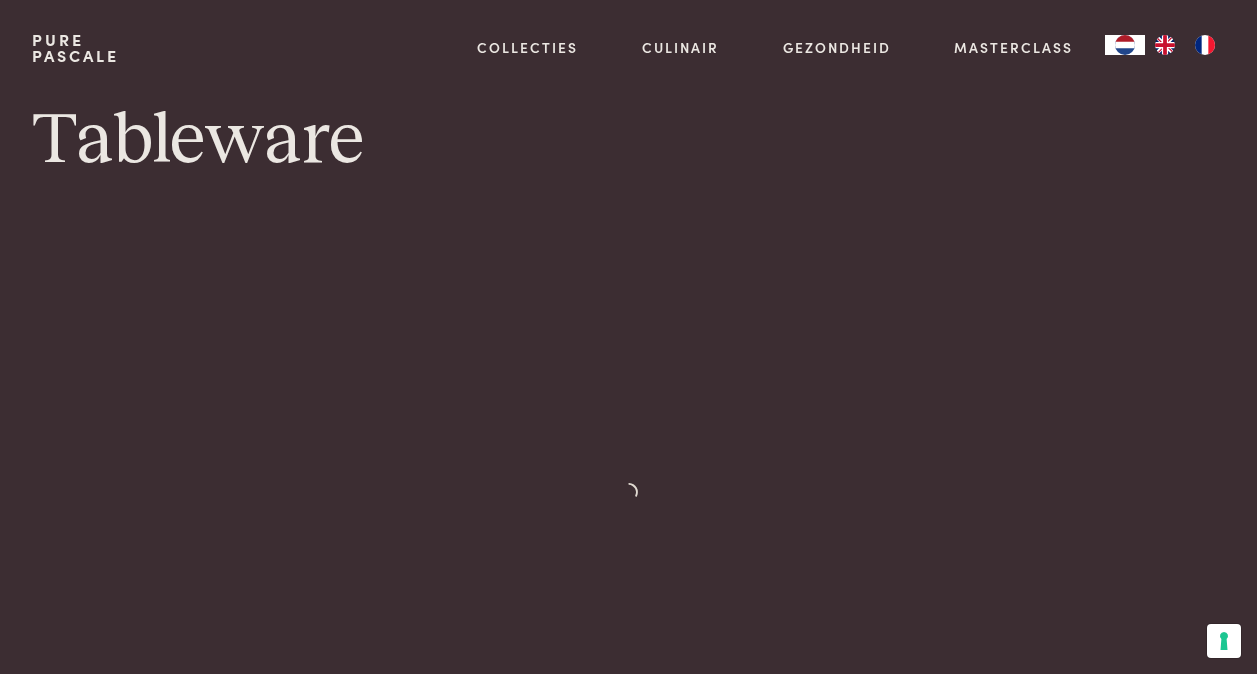 scroll, scrollTop: 0, scrollLeft: 0, axis: both 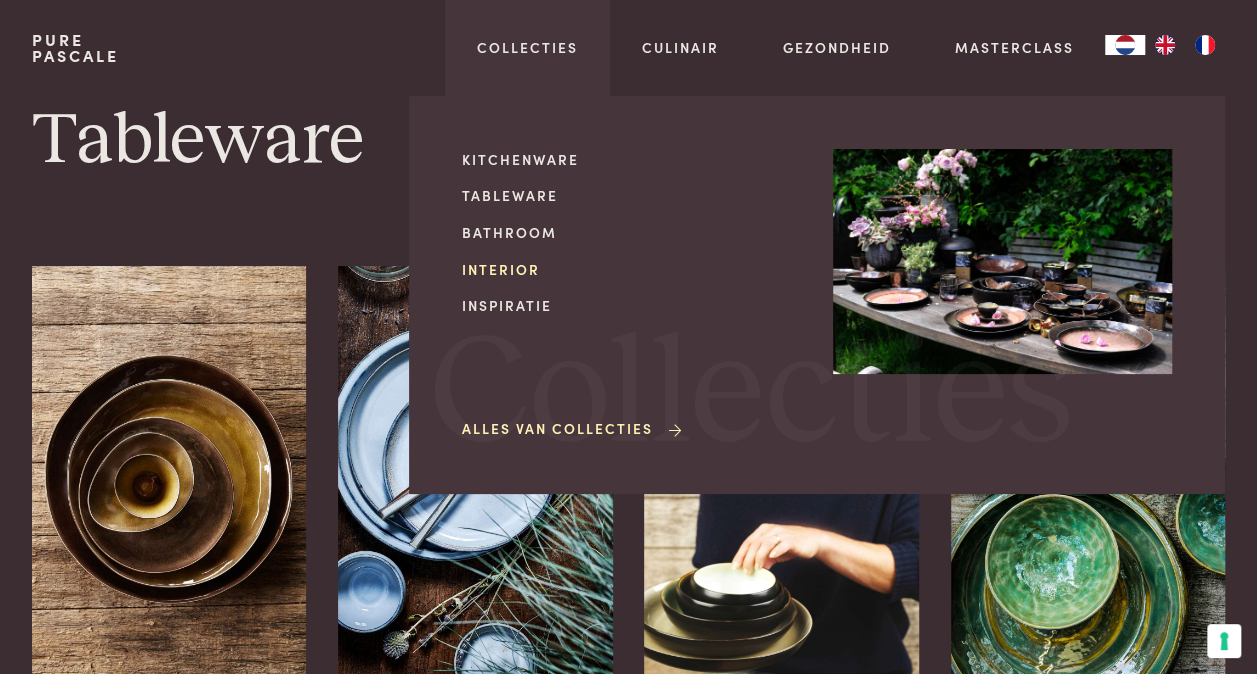 click on "Interior" at bounding box center (631, 269) 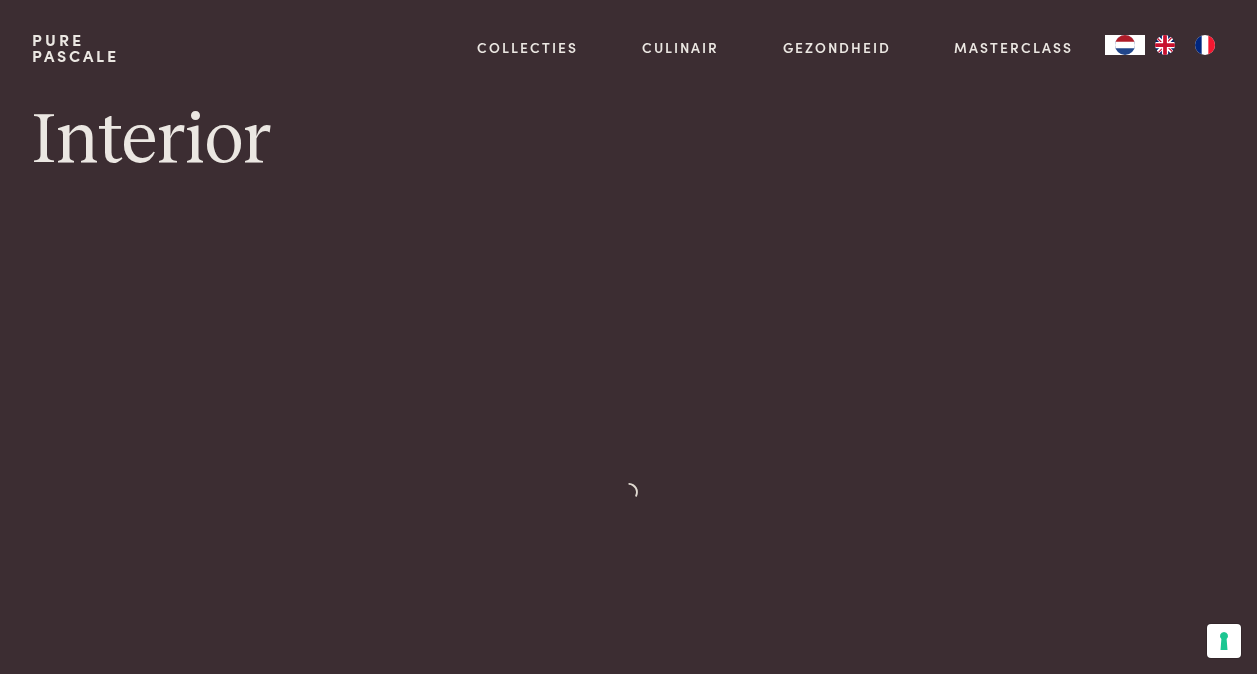 scroll, scrollTop: 0, scrollLeft: 0, axis: both 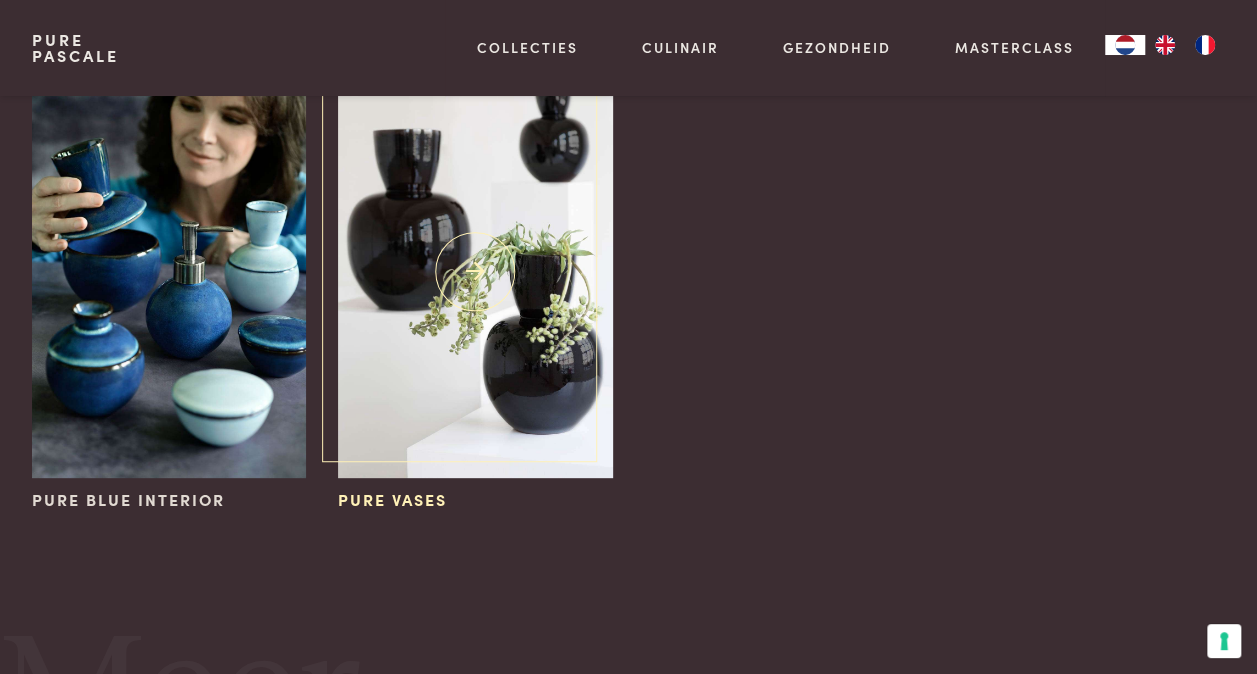 click at bounding box center (475, 272) 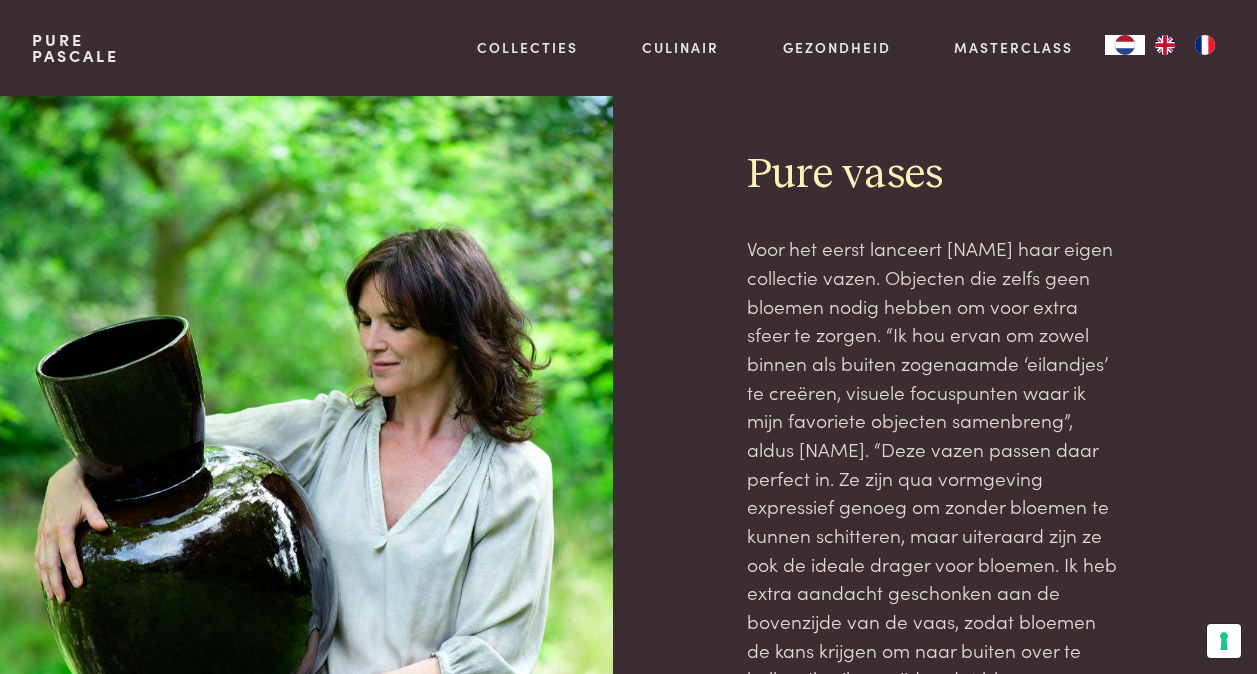 scroll, scrollTop: 0, scrollLeft: 0, axis: both 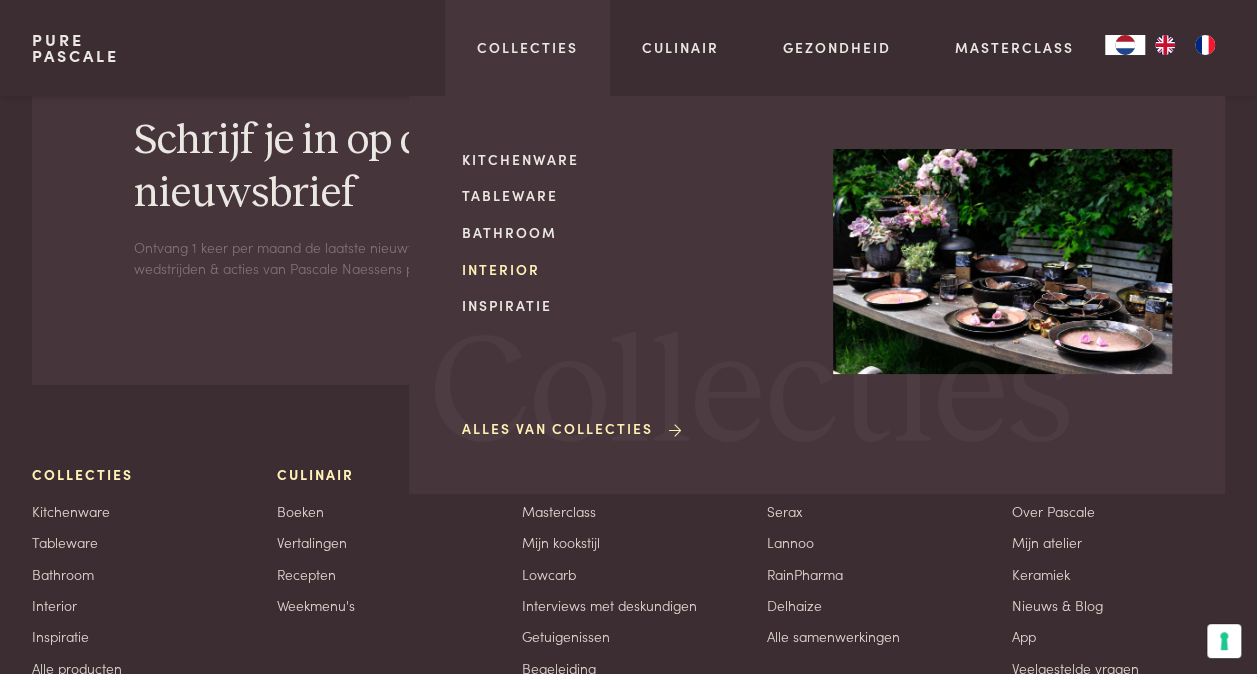 click on "Interior" at bounding box center (631, 269) 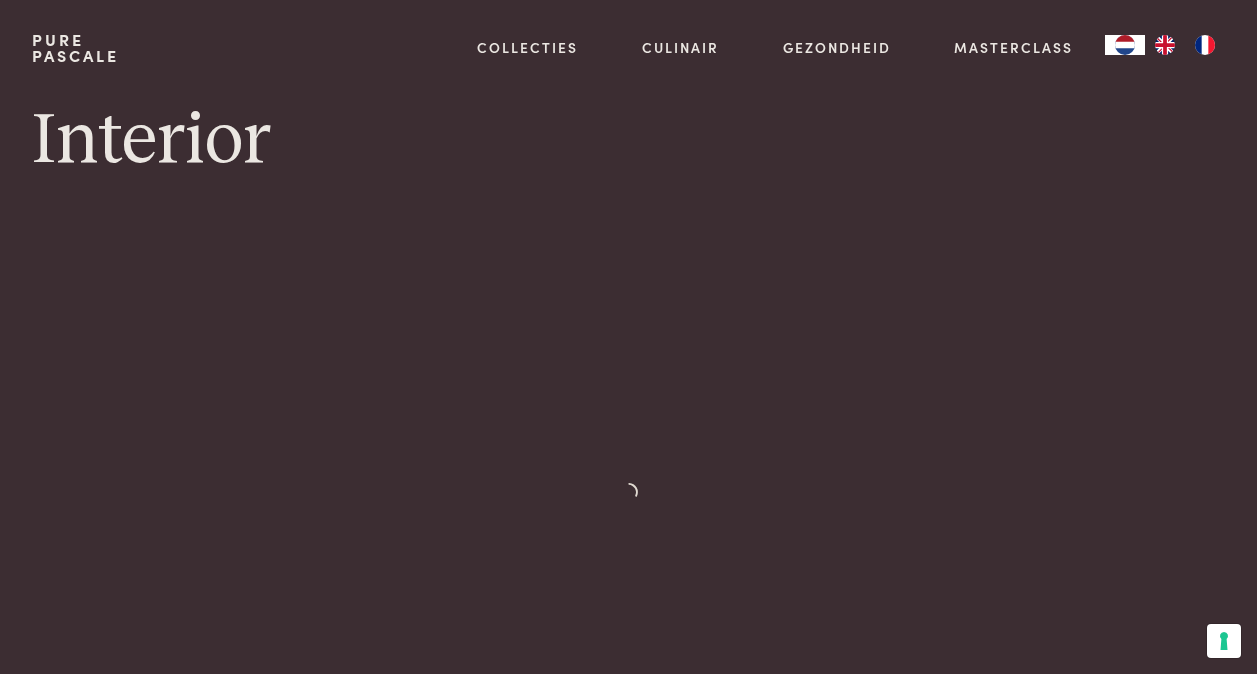scroll, scrollTop: 0, scrollLeft: 0, axis: both 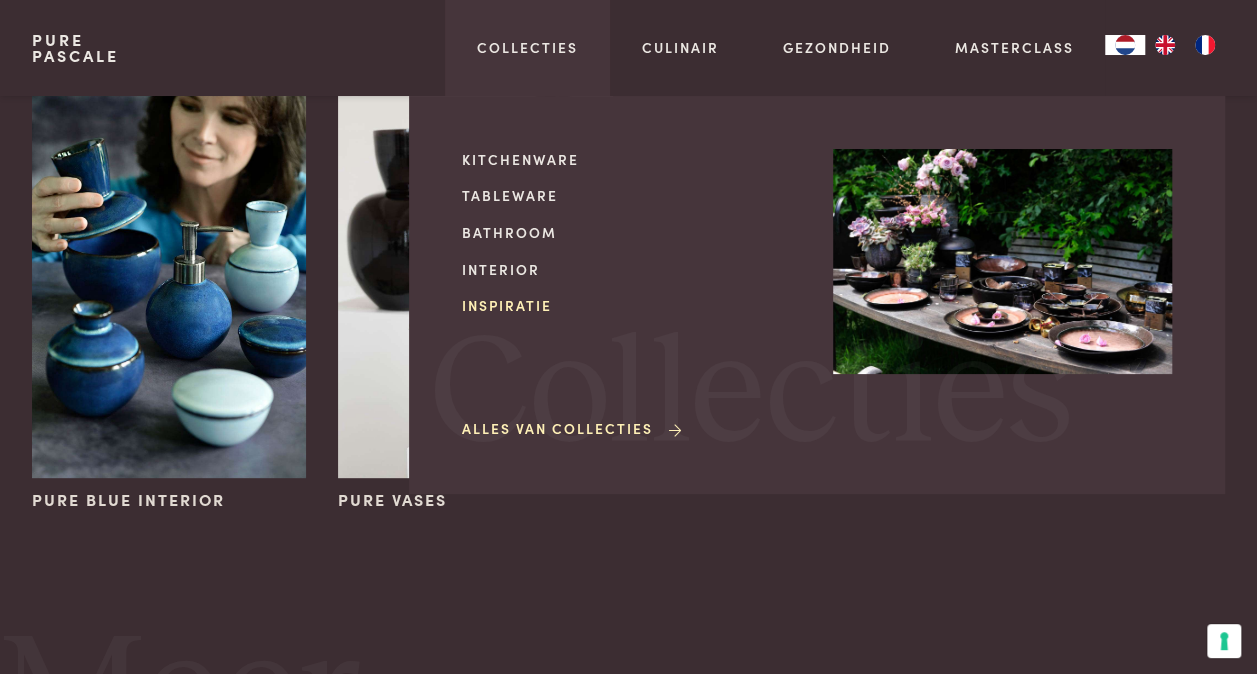 click on "Inspiratie" at bounding box center (631, 305) 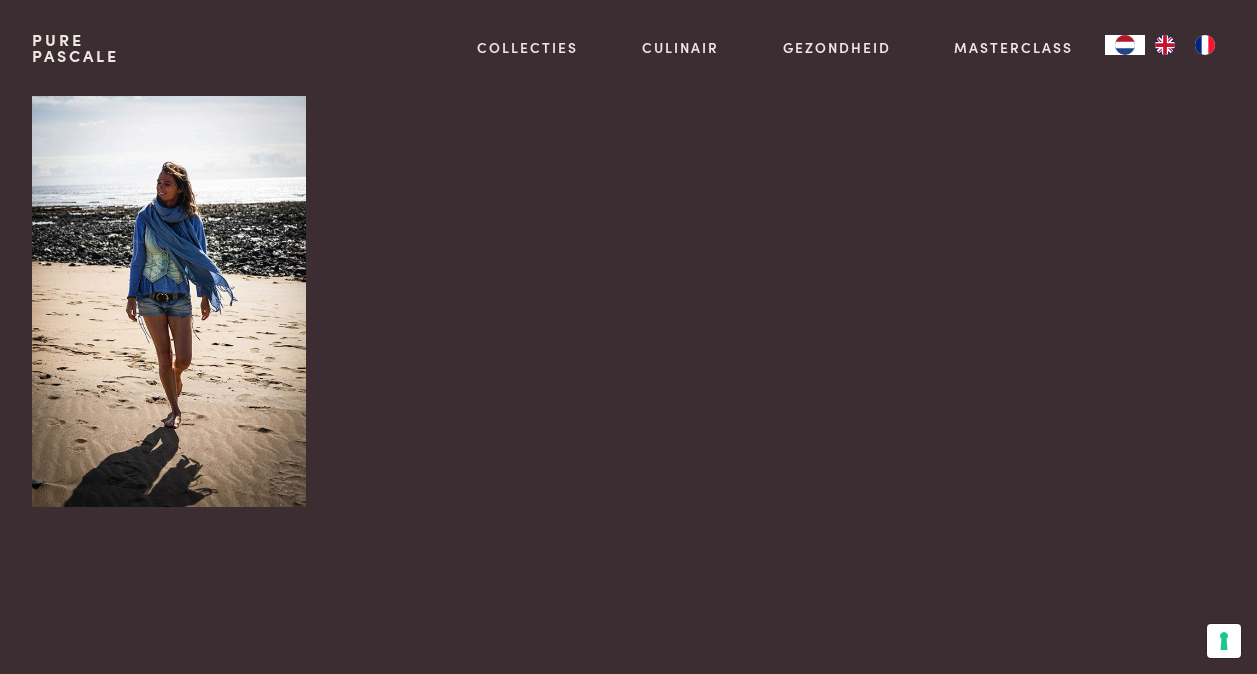 scroll, scrollTop: 0, scrollLeft: 0, axis: both 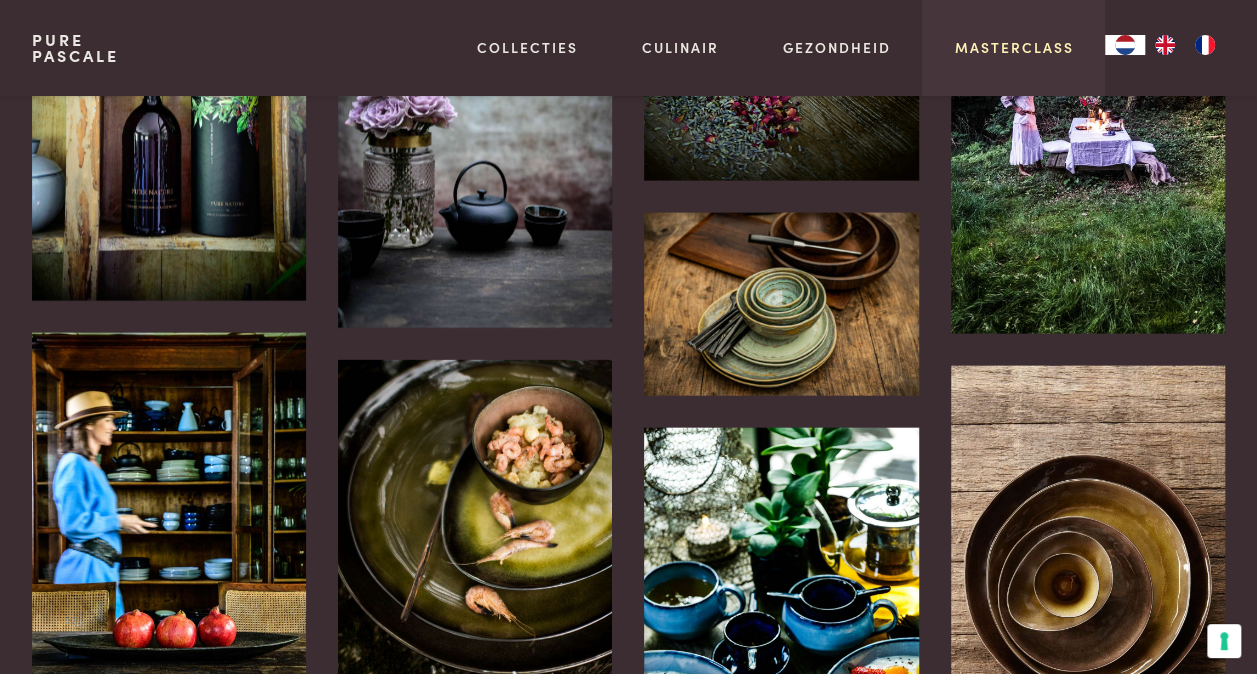 click on "Masterclass" at bounding box center (1013, 47) 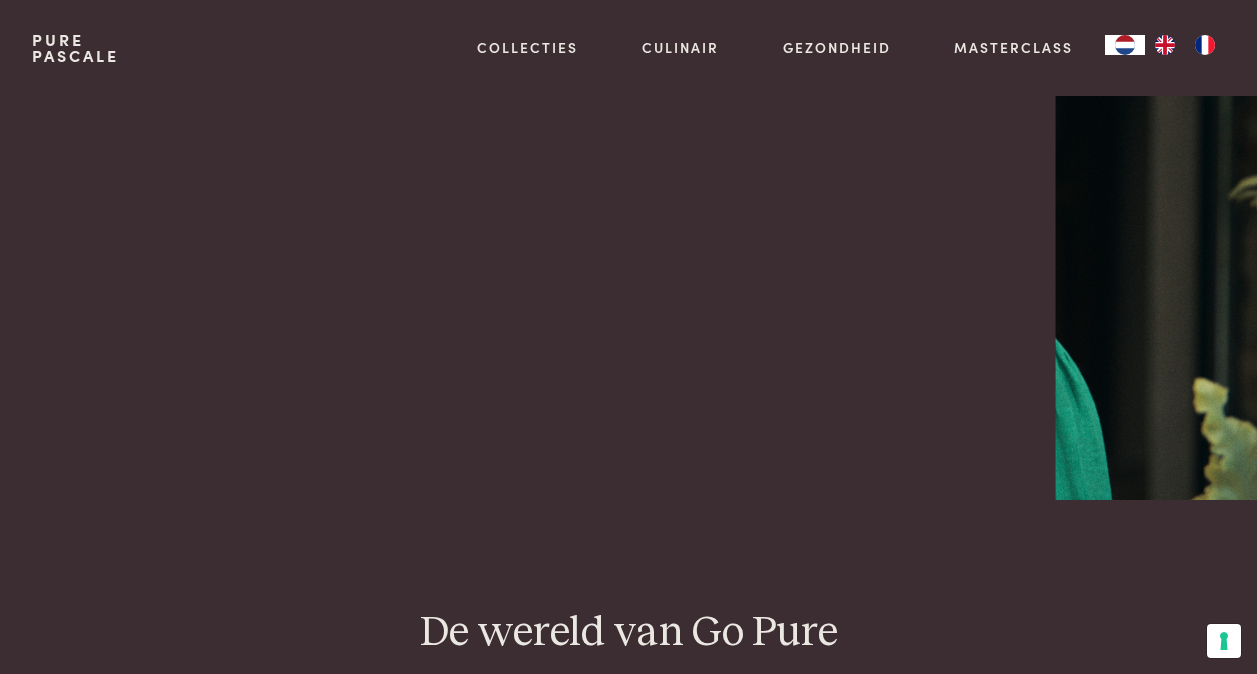 scroll, scrollTop: 0, scrollLeft: 0, axis: both 